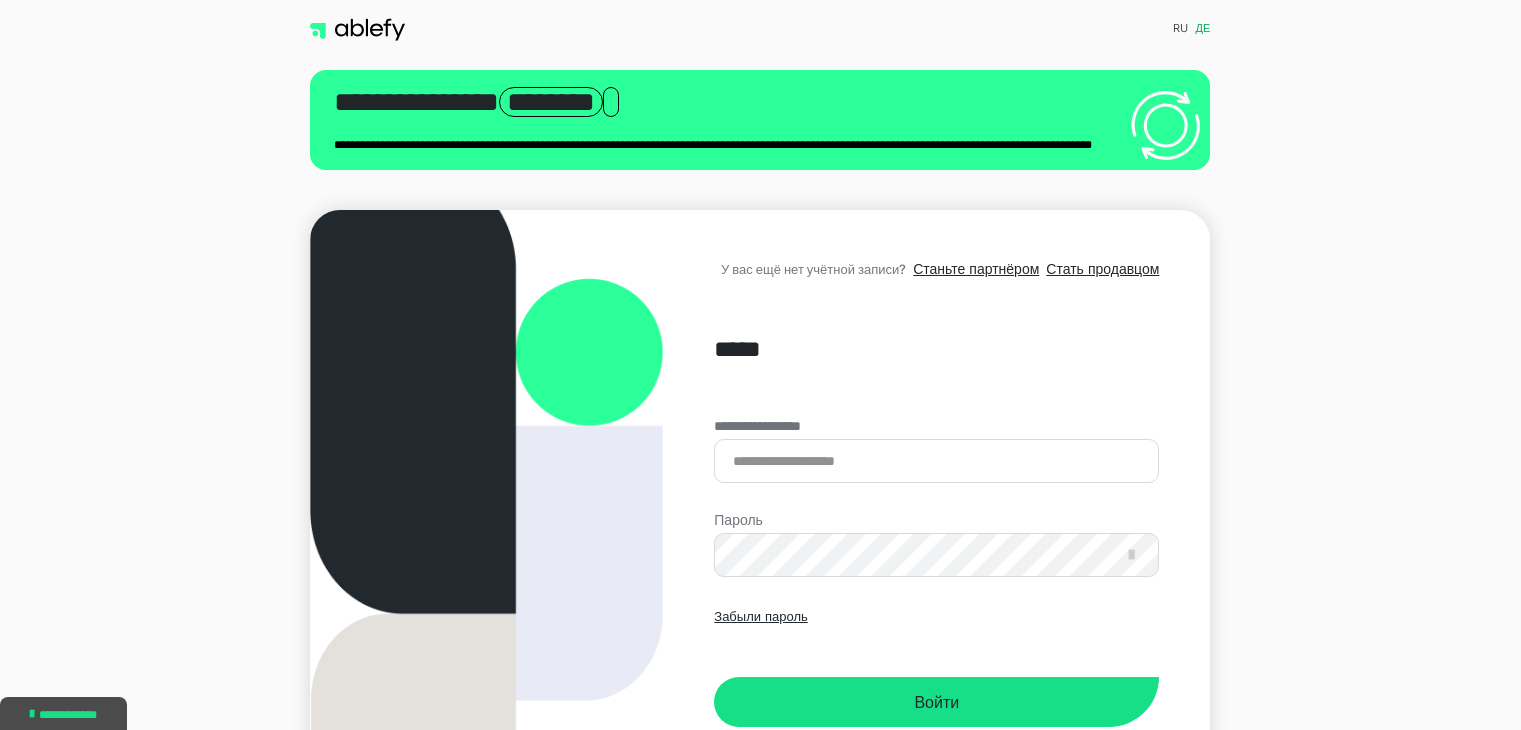 scroll, scrollTop: 0, scrollLeft: 0, axis: both 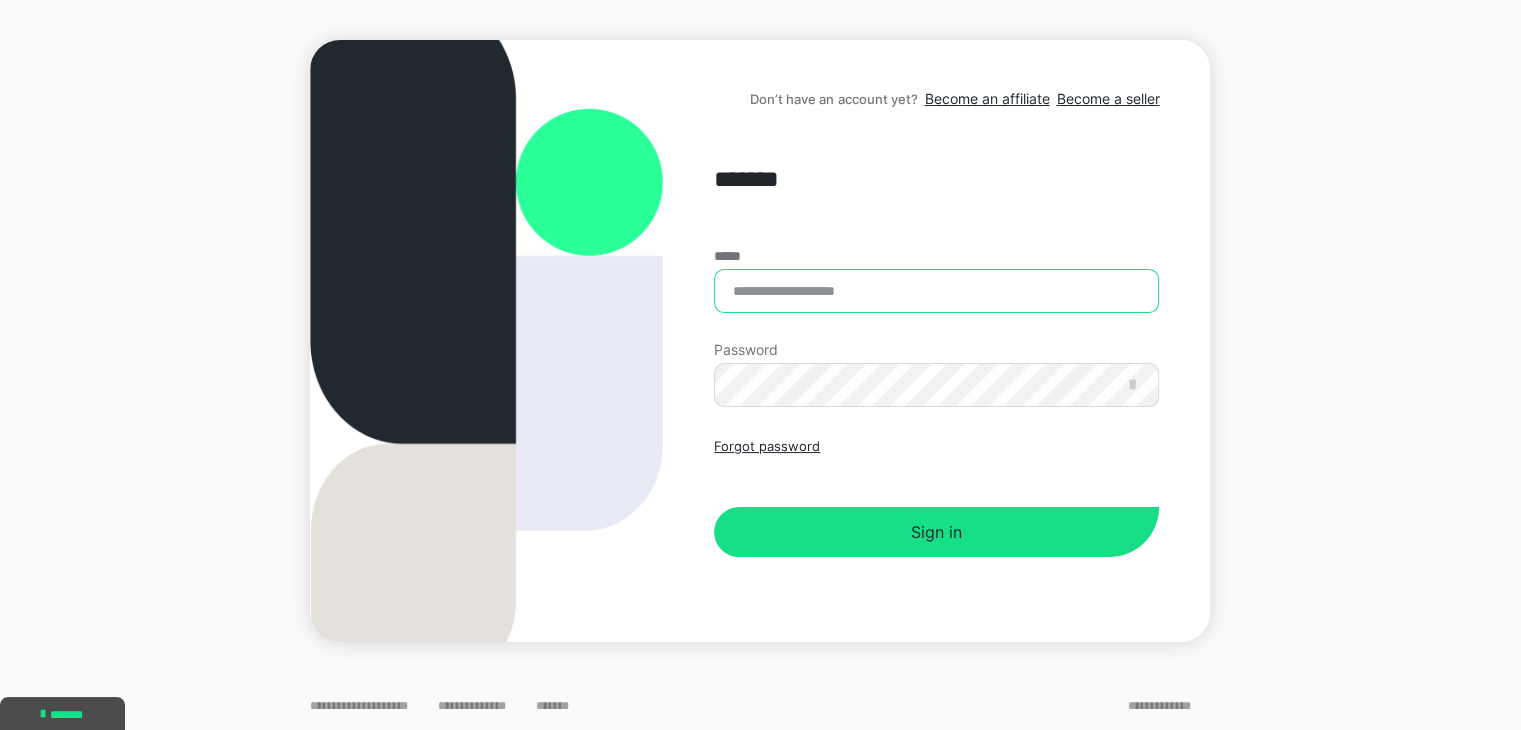 click on "*****" at bounding box center (936, 291) 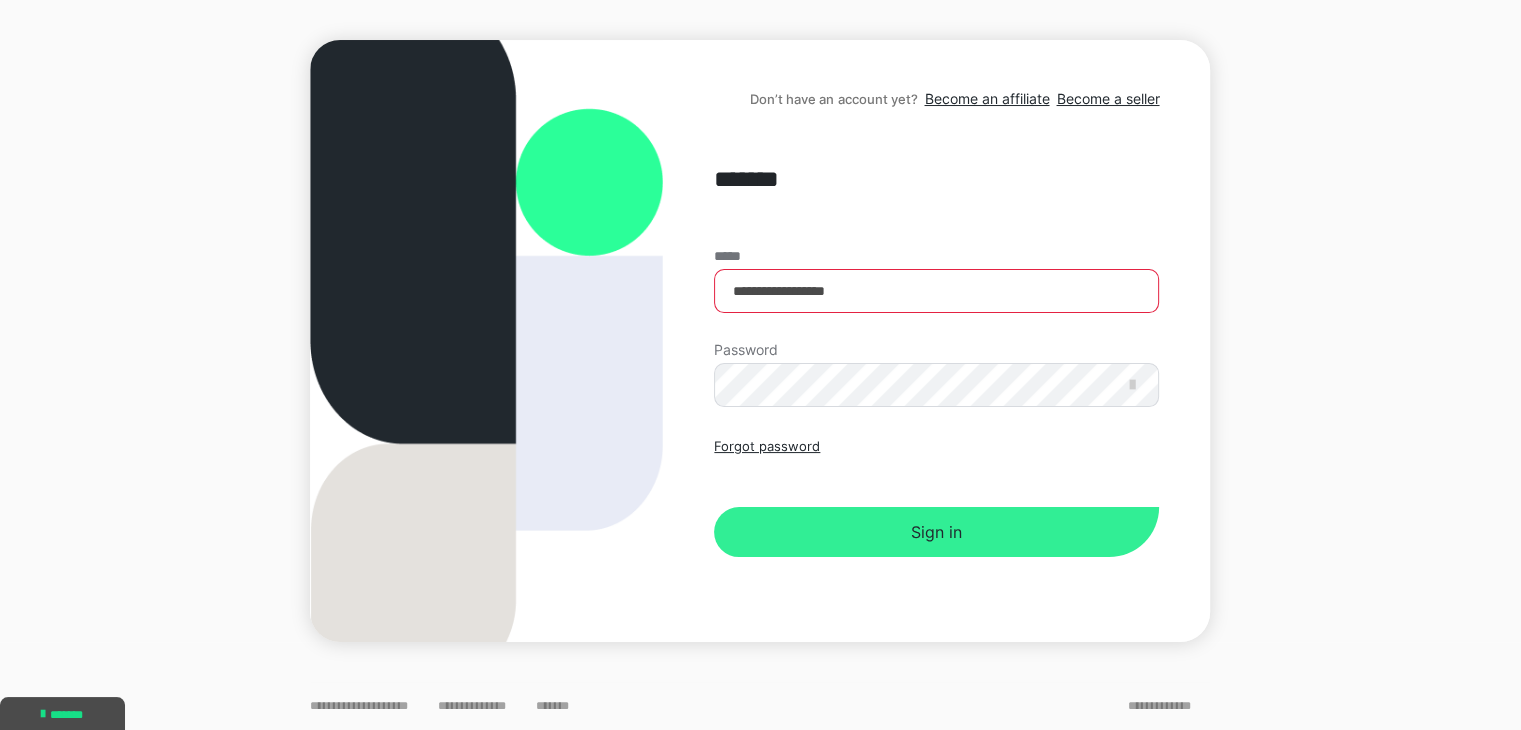 click on "Sign in" at bounding box center [936, 532] 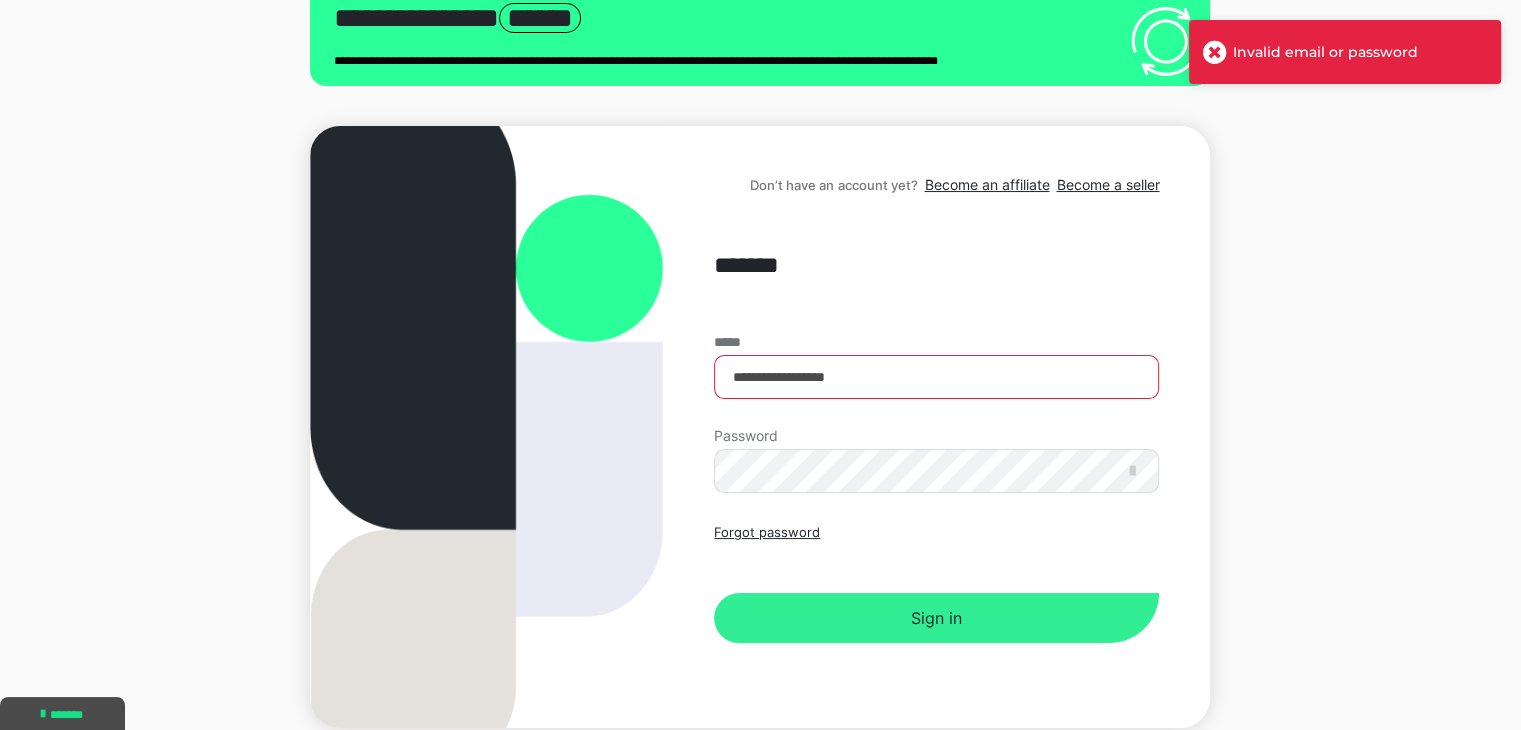 scroll, scrollTop: 0, scrollLeft: 0, axis: both 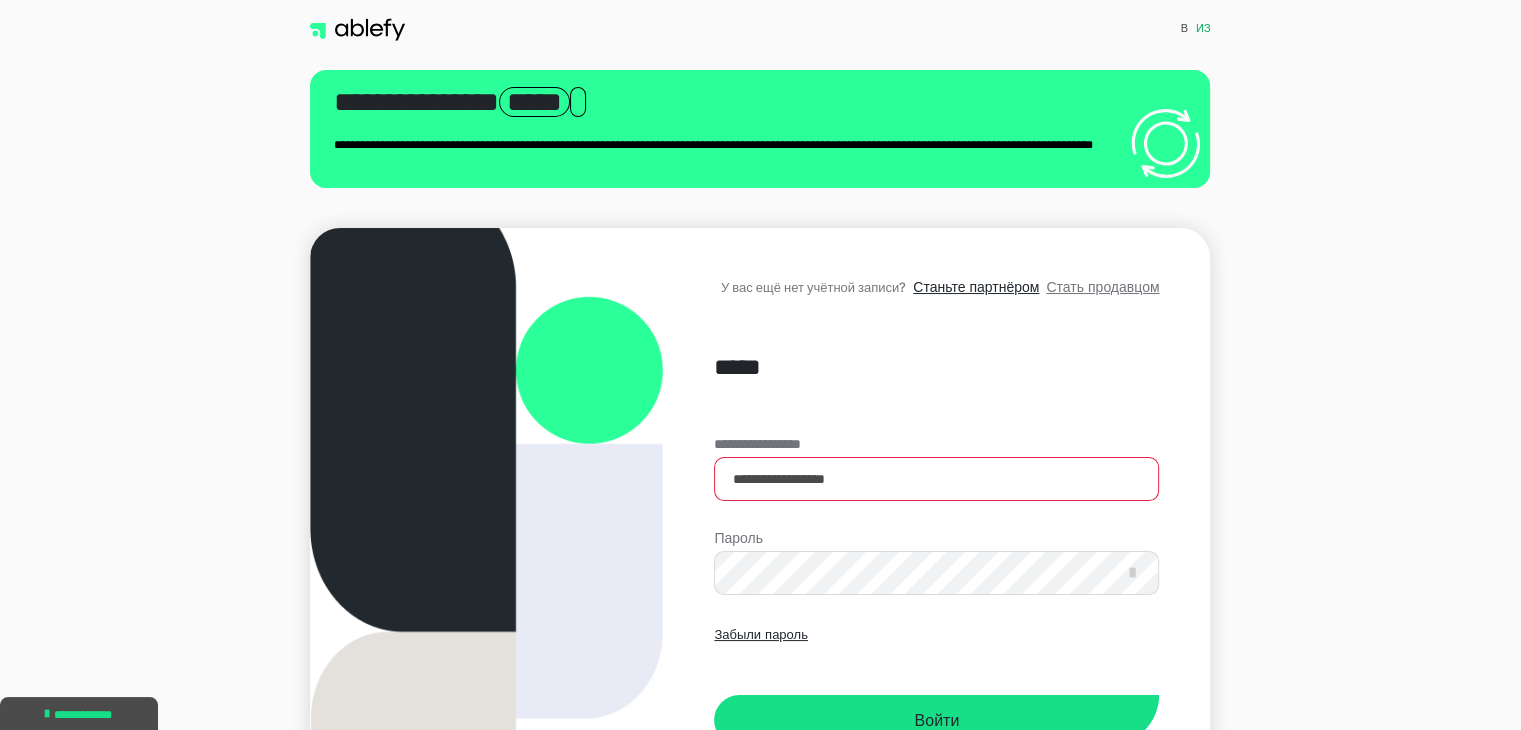 click on "Стать продавцом" at bounding box center [1102, 286] 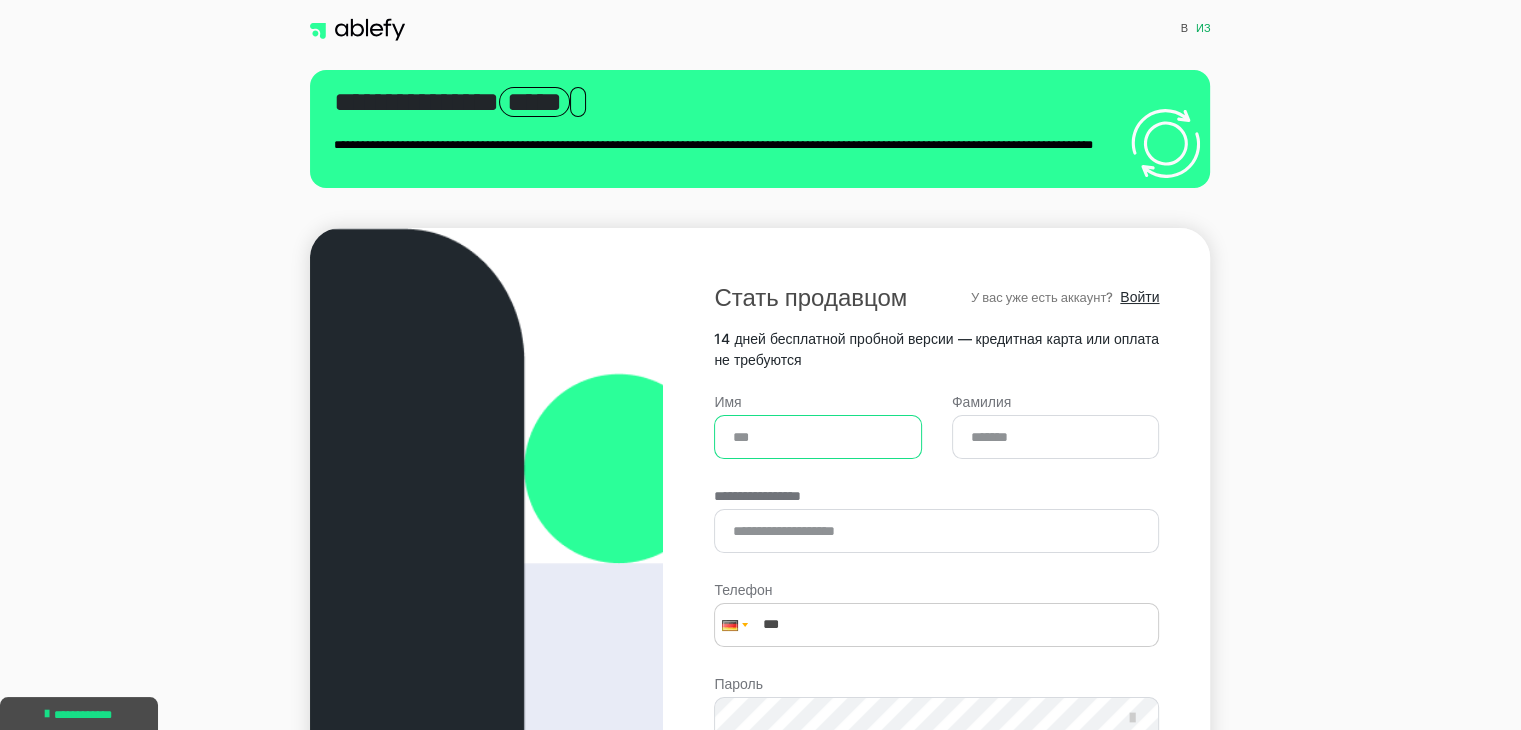 click on "Имя" at bounding box center (818, 437) 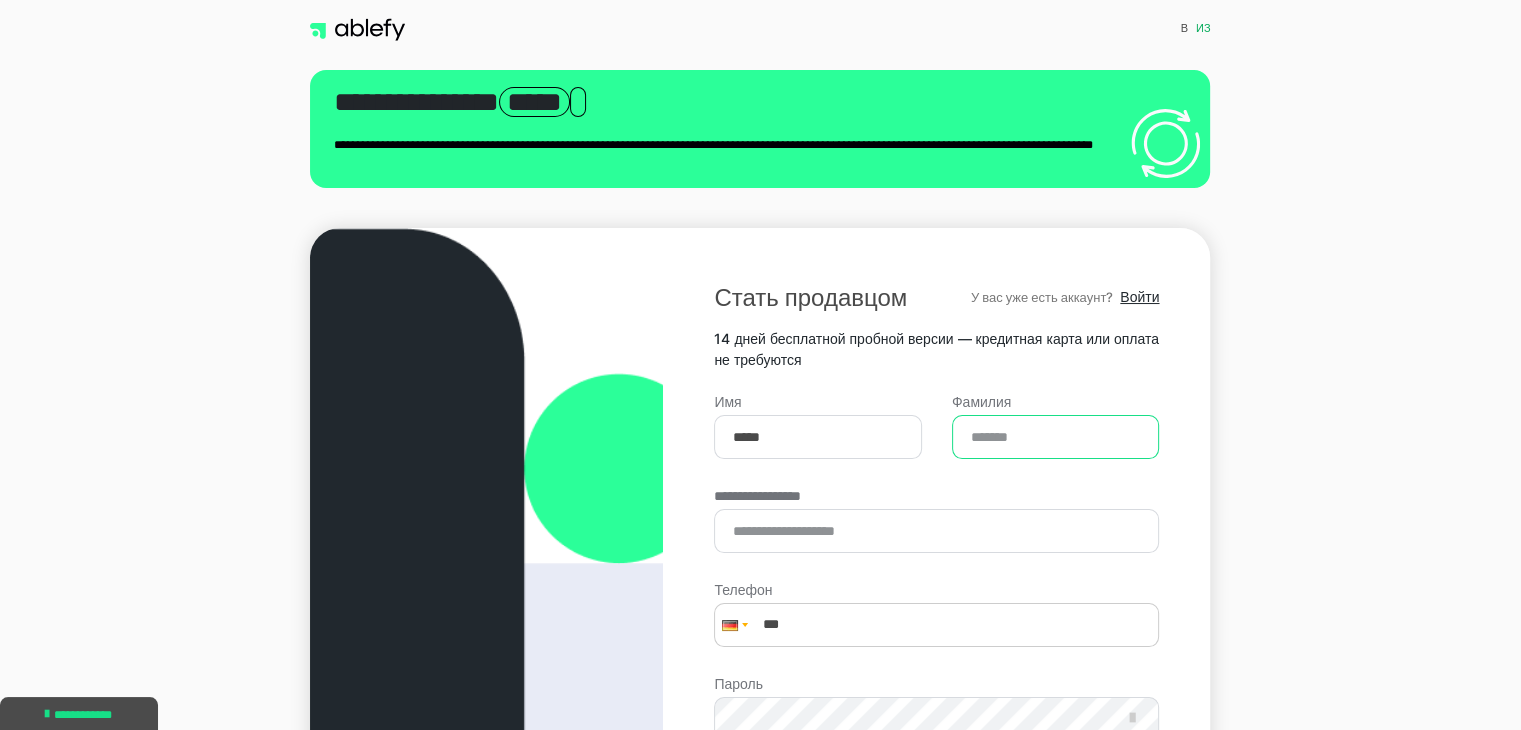 type on "*********" 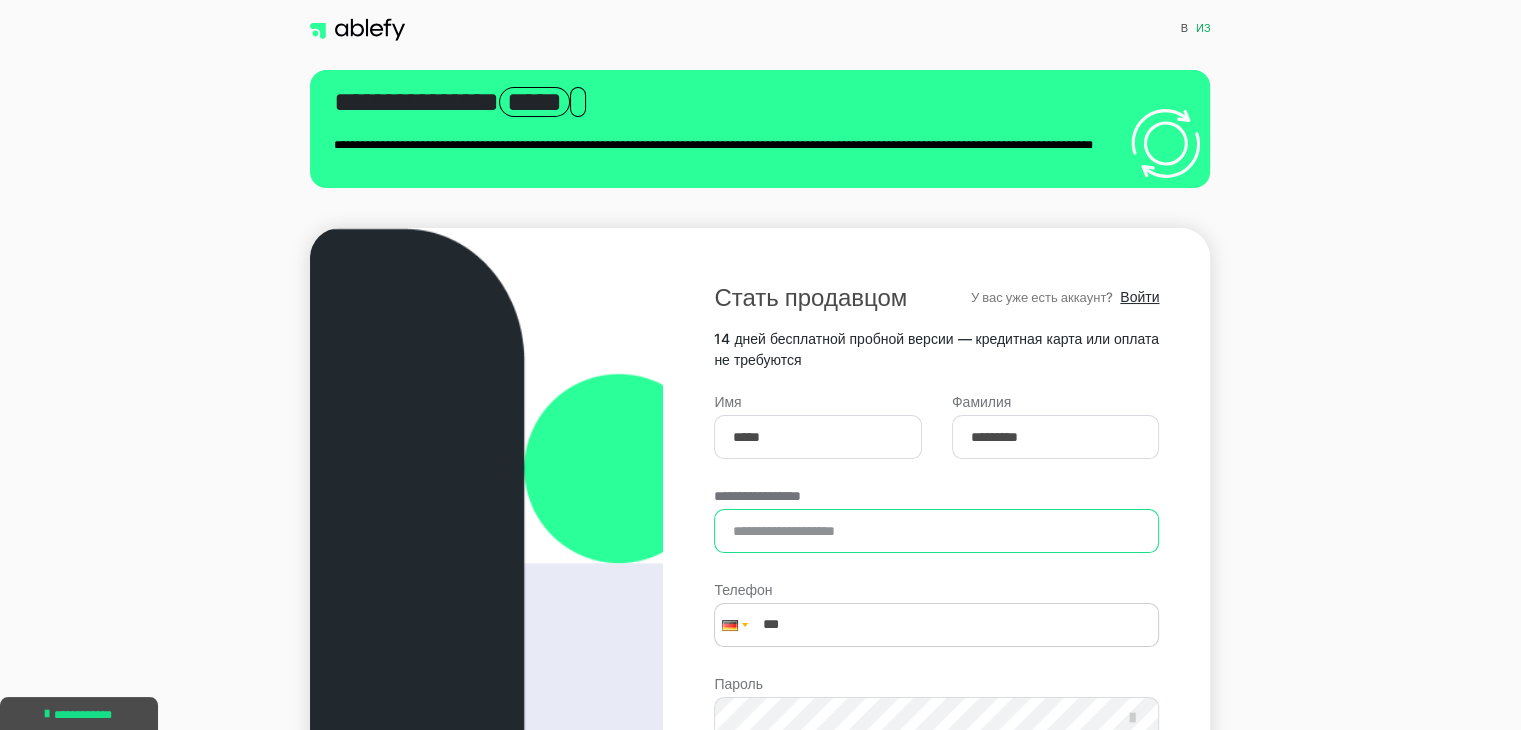 type on "**********" 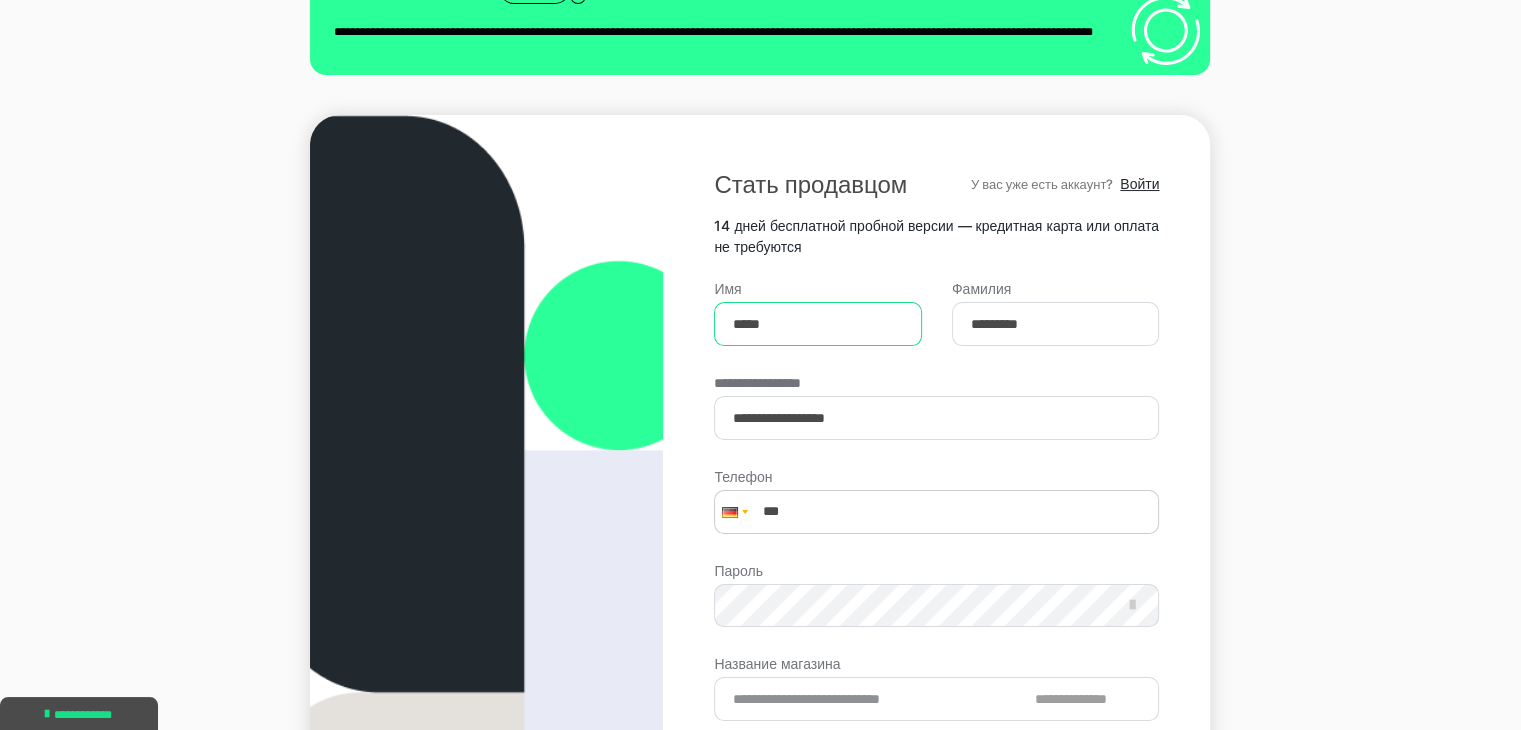 scroll, scrollTop: 200, scrollLeft: 0, axis: vertical 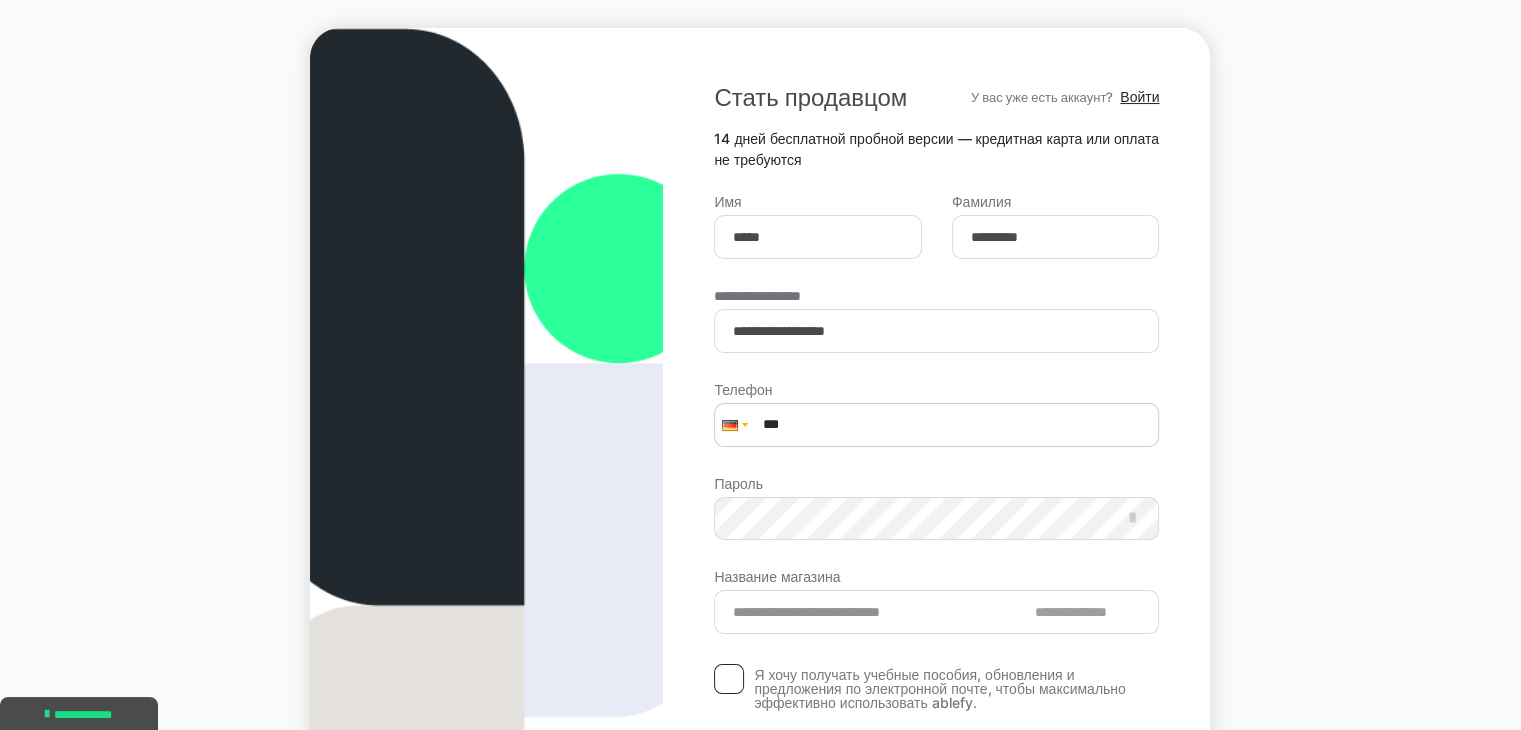 type on "**********" 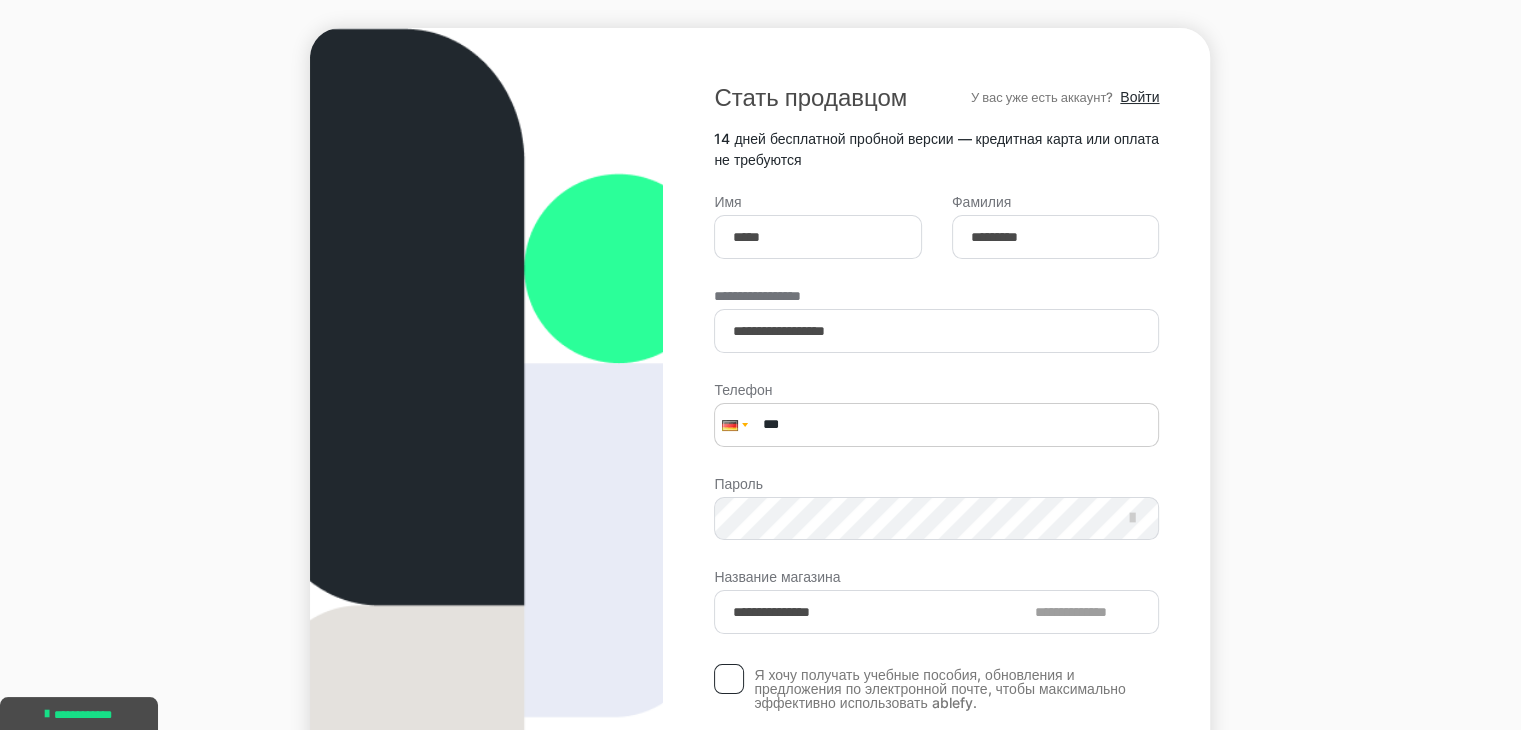 click on "***" at bounding box center (936, 425) 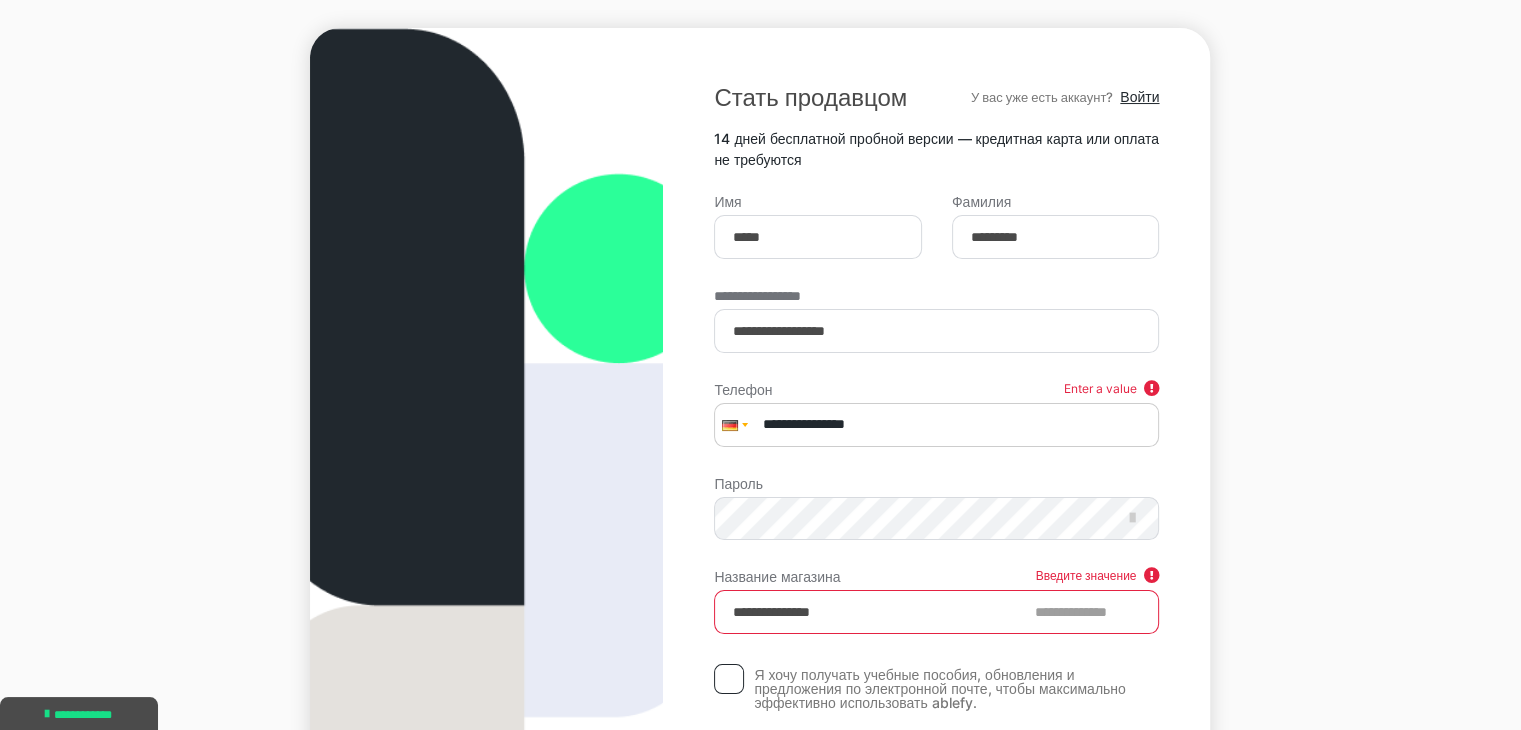 type on "**********" 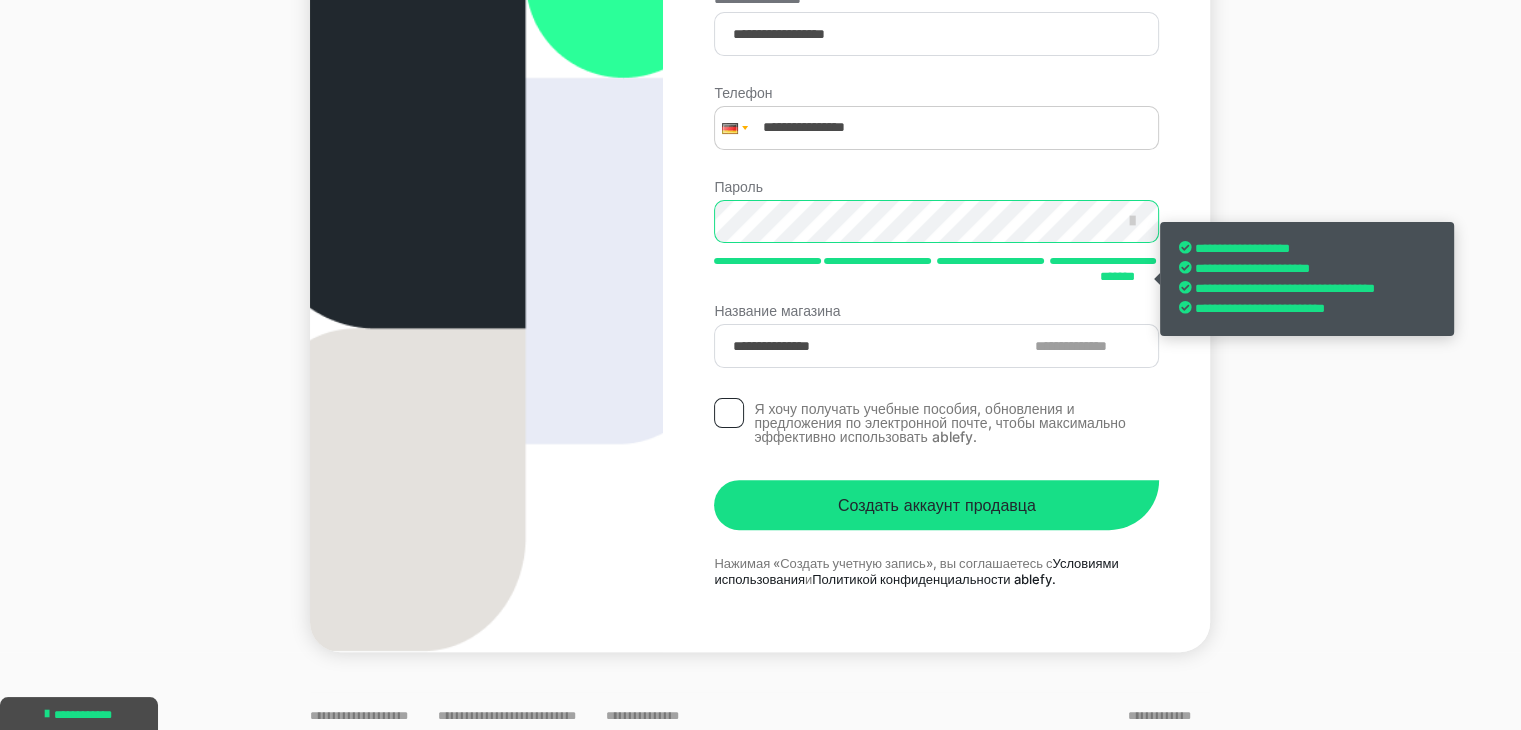 scroll, scrollTop: 500, scrollLeft: 0, axis: vertical 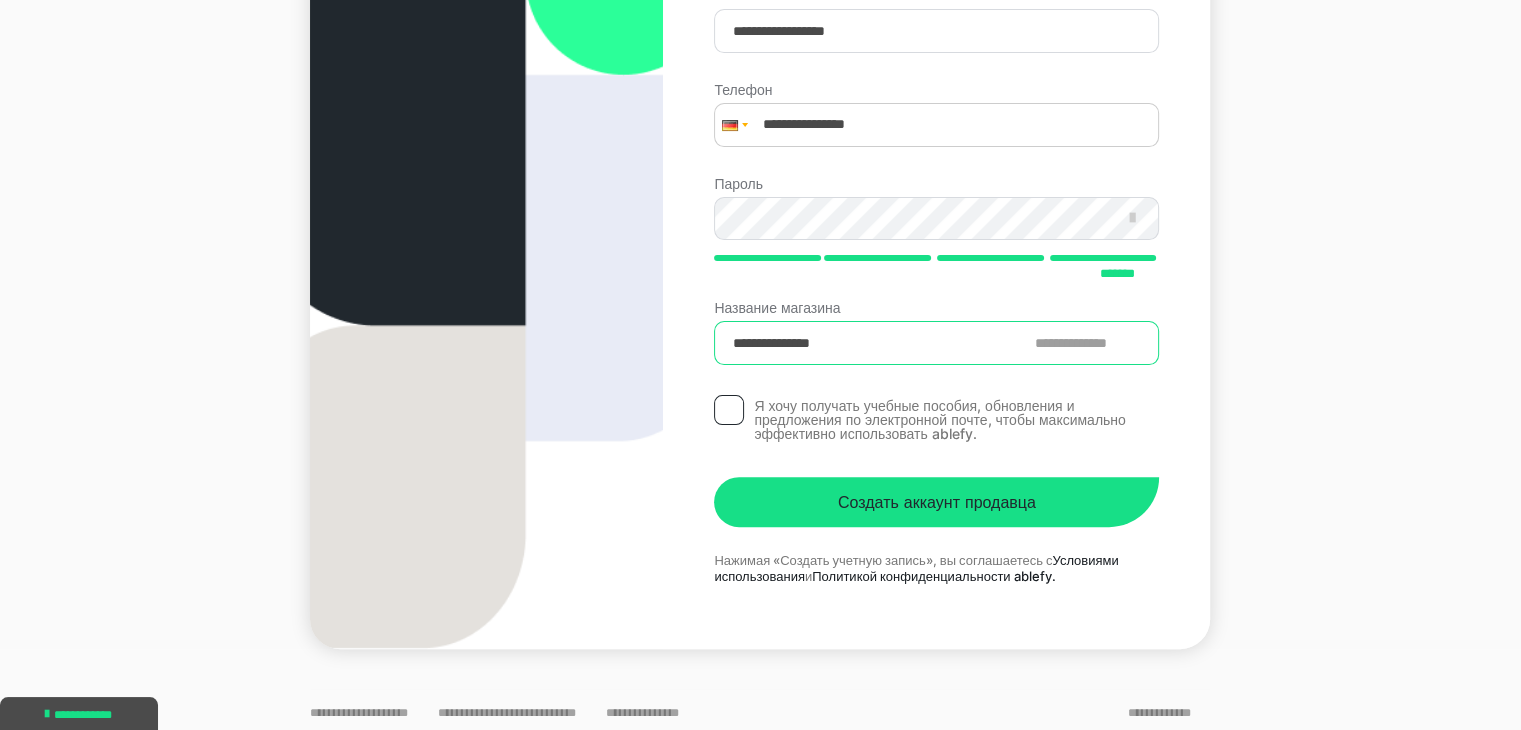 drag, startPoint x: 848, startPoint y: 341, endPoint x: 686, endPoint y: 341, distance: 162 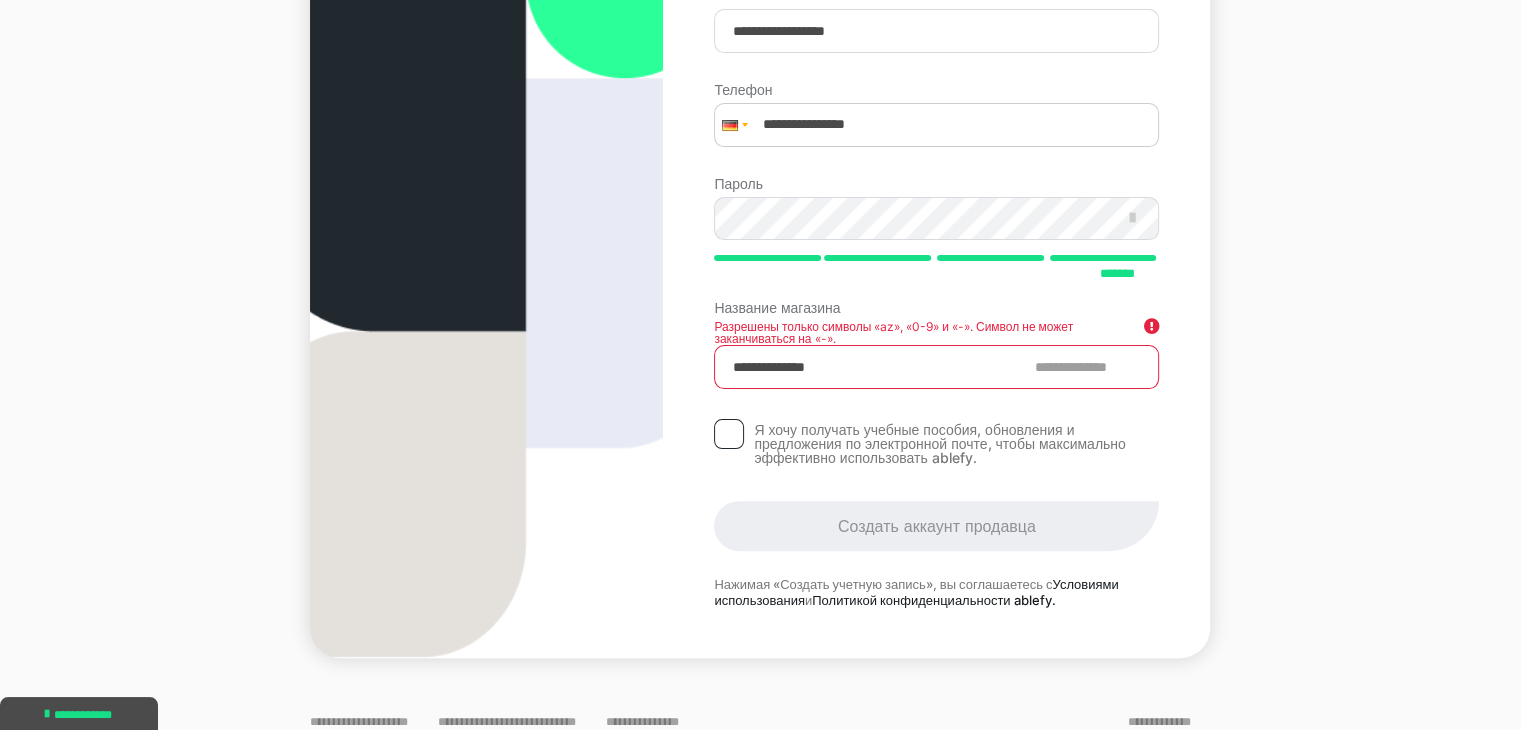 click on "**********" at bounding box center [936, 367] 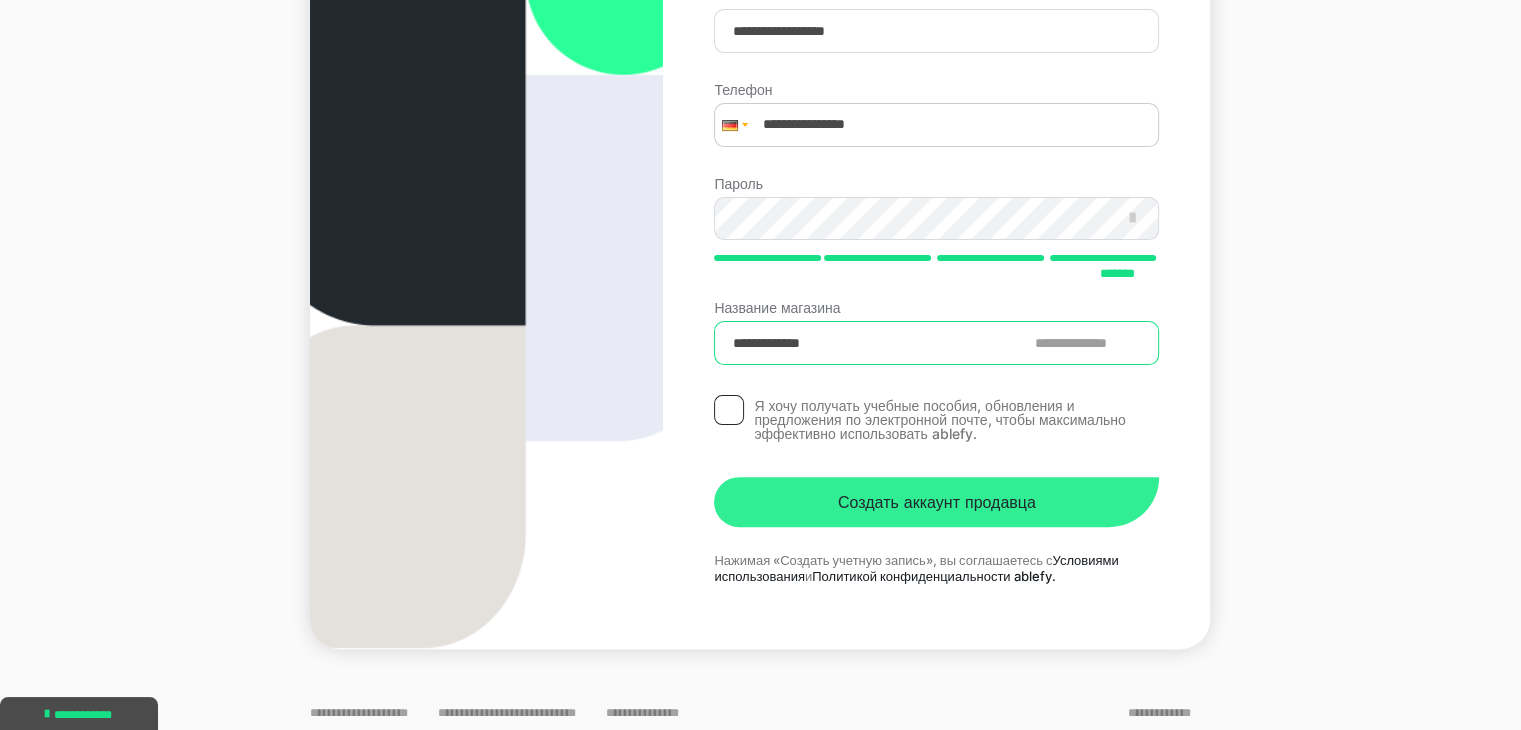 type on "**********" 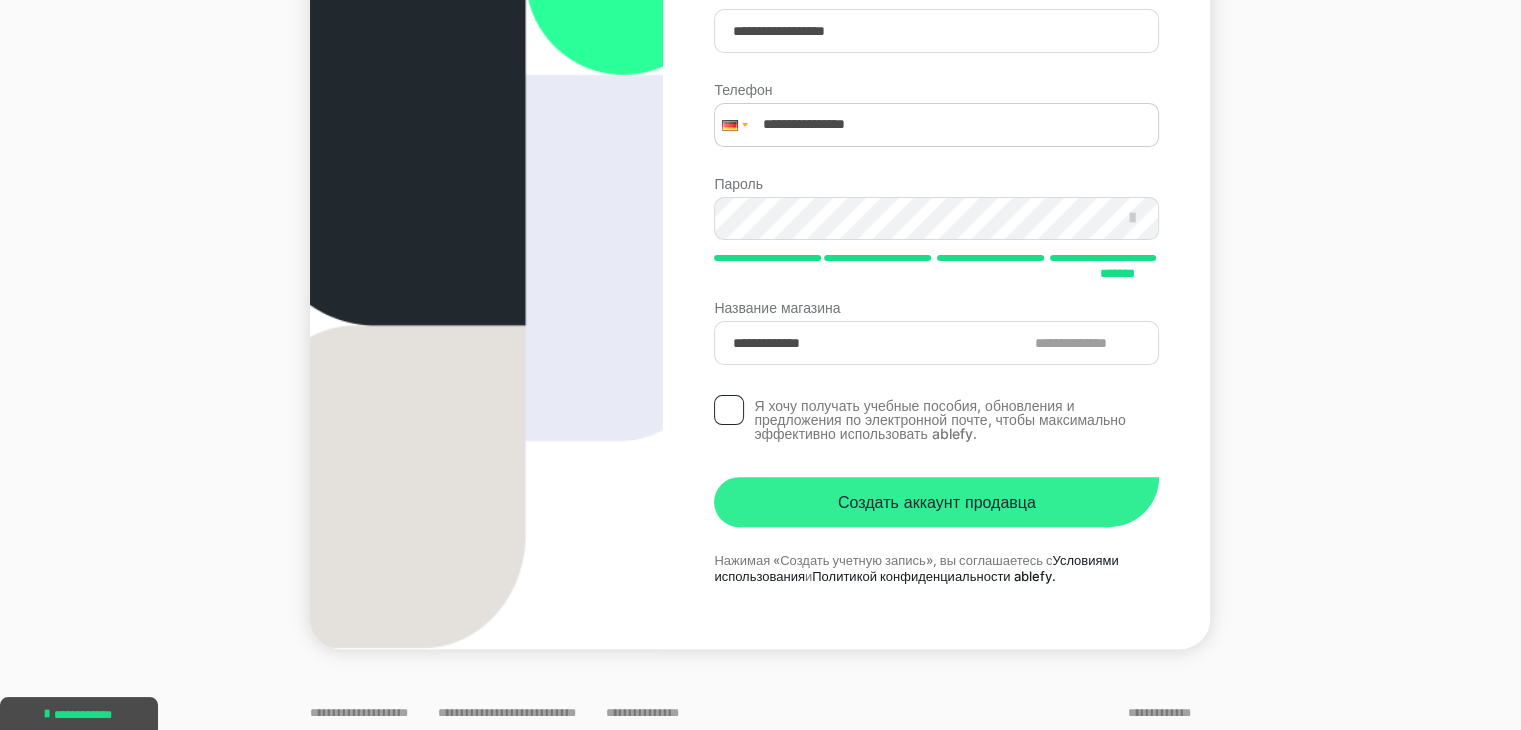 click on "Создать аккаунт продавца" at bounding box center [937, 502] 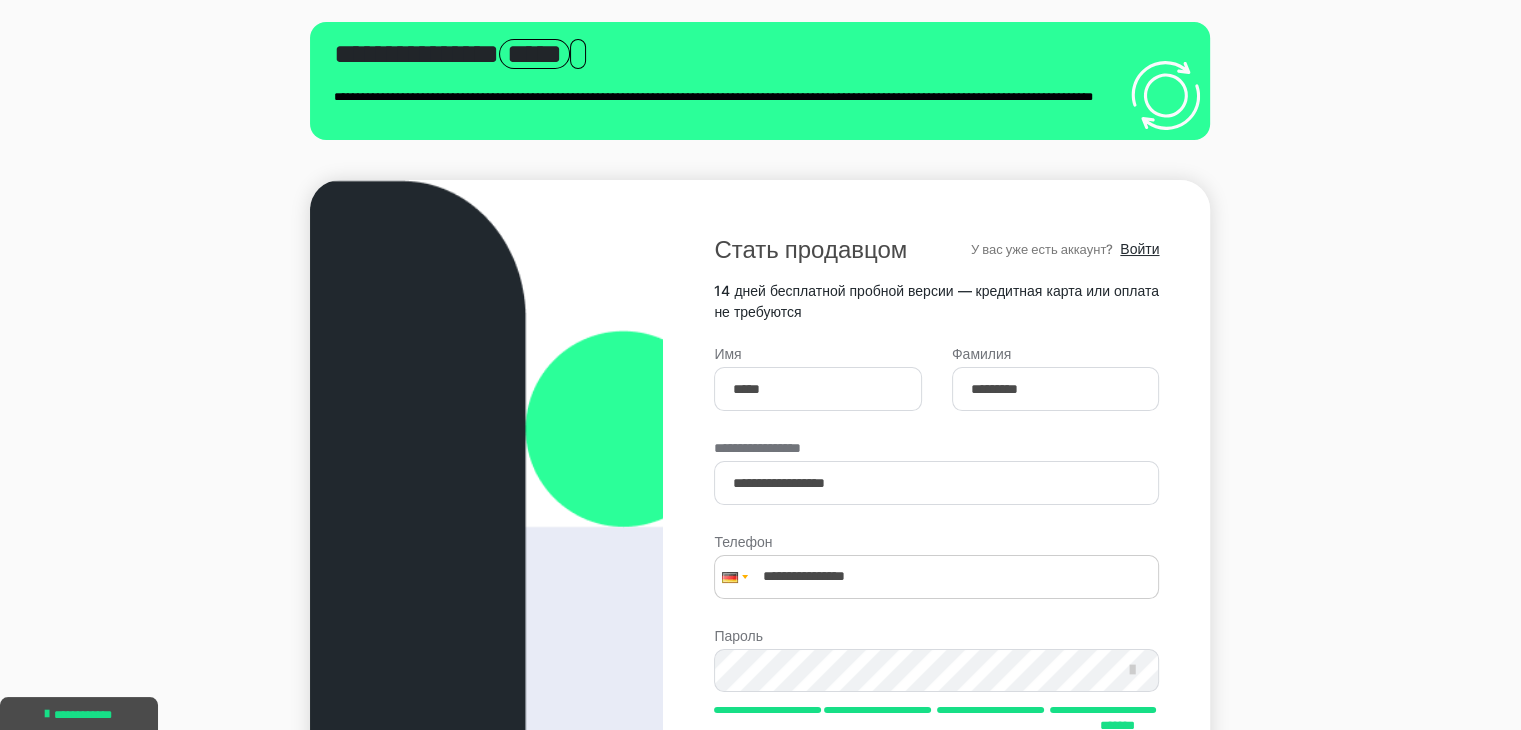 scroll, scrollTop: 0, scrollLeft: 0, axis: both 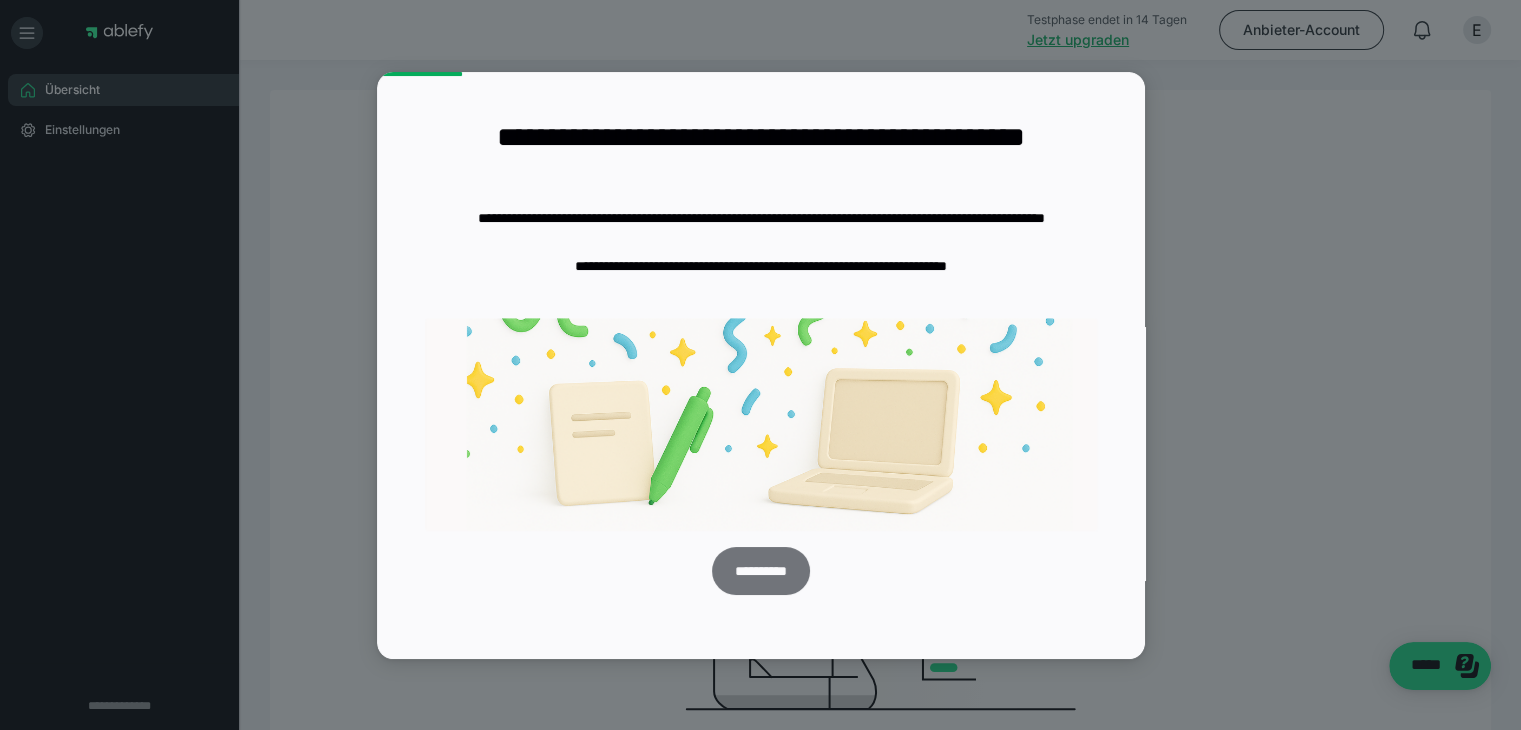 click on "**********" at bounding box center (760, 571) 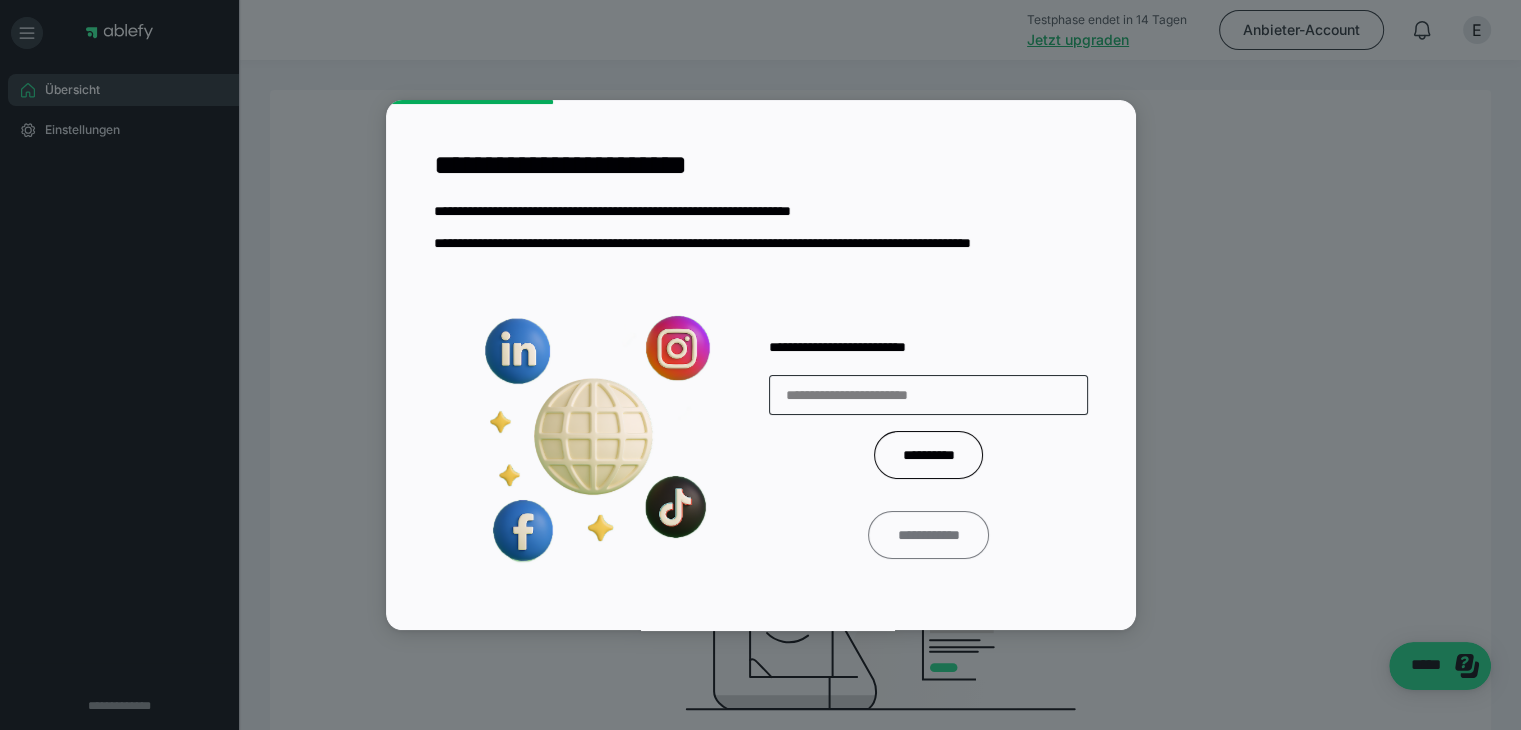 click on "**********" at bounding box center [929, 535] 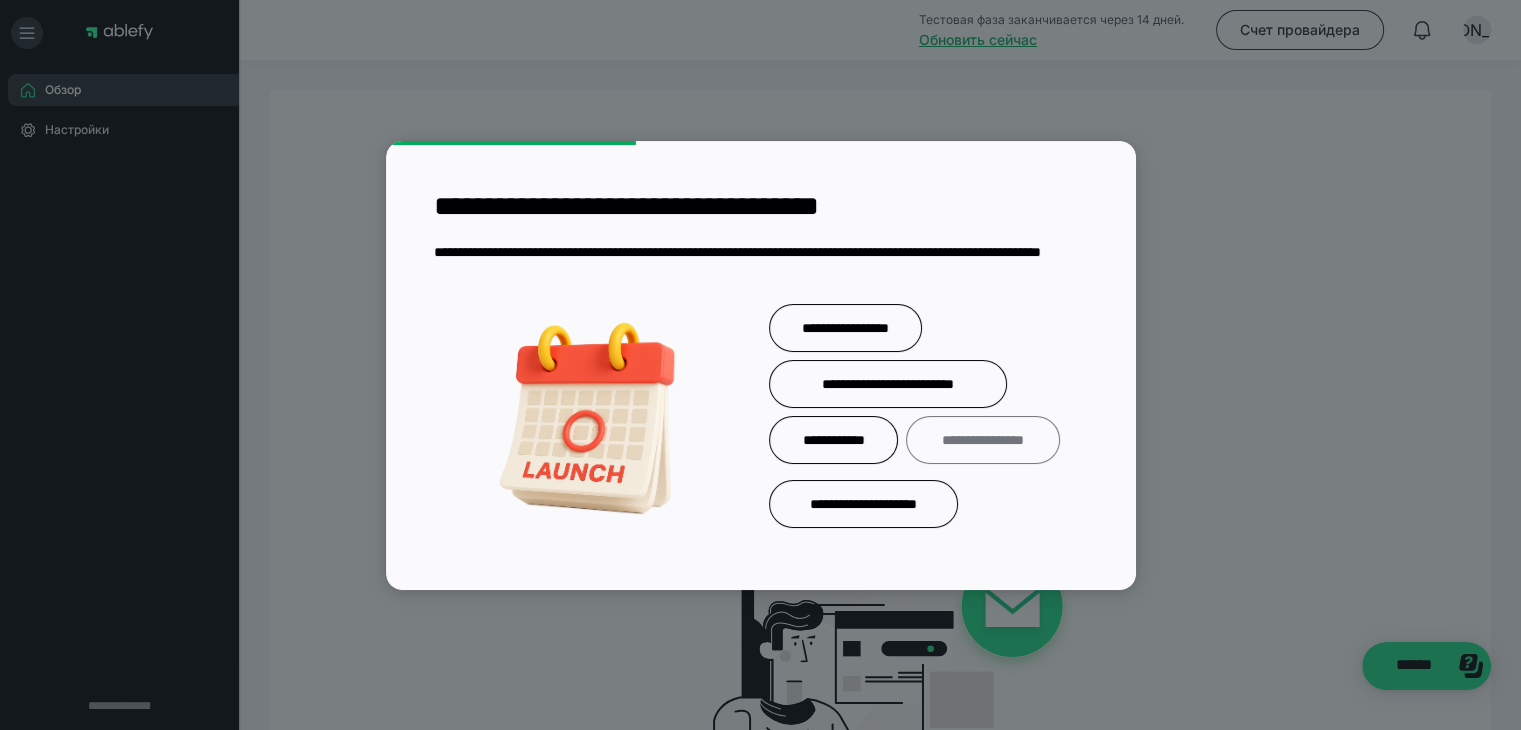 click on "**********" at bounding box center (983, 440) 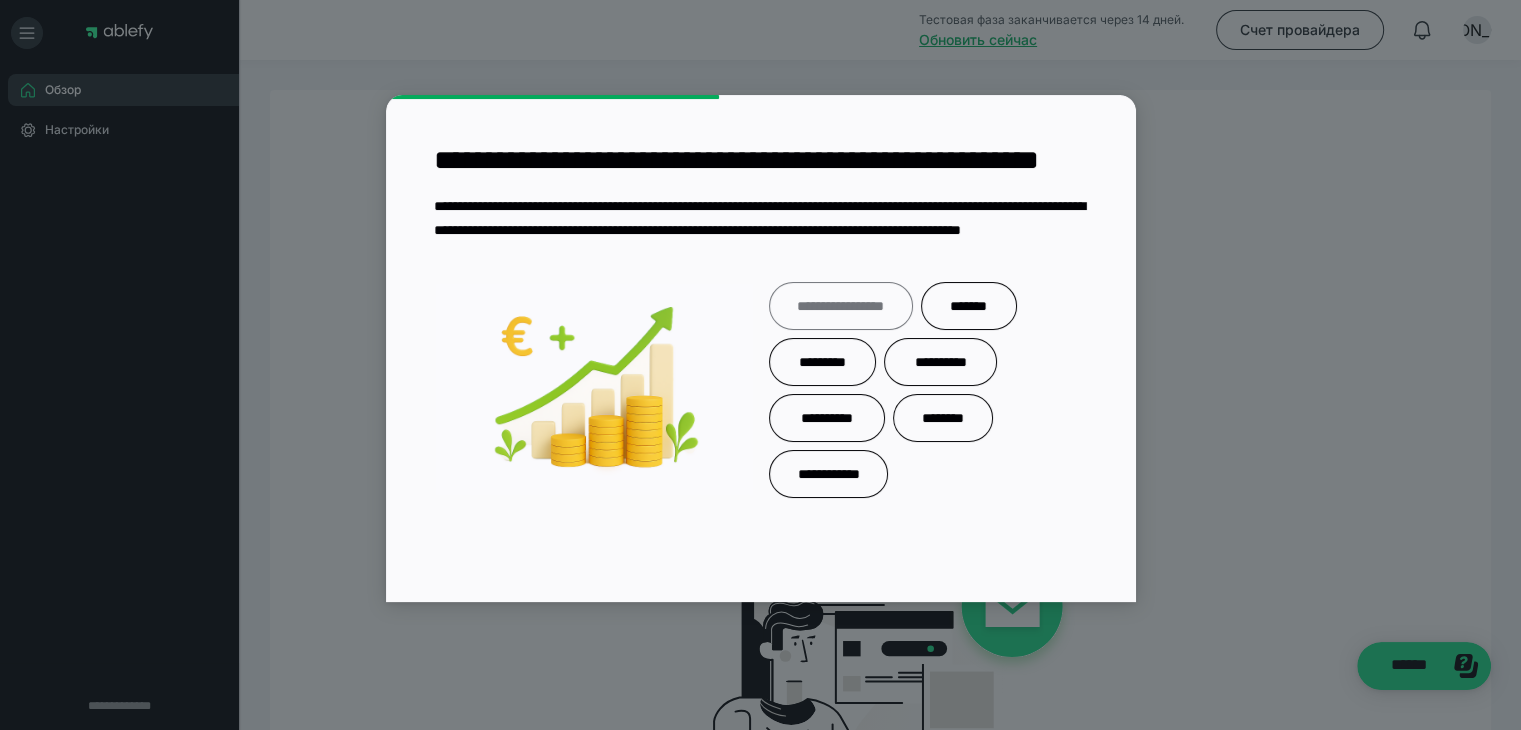 click on "**********" at bounding box center (841, 306) 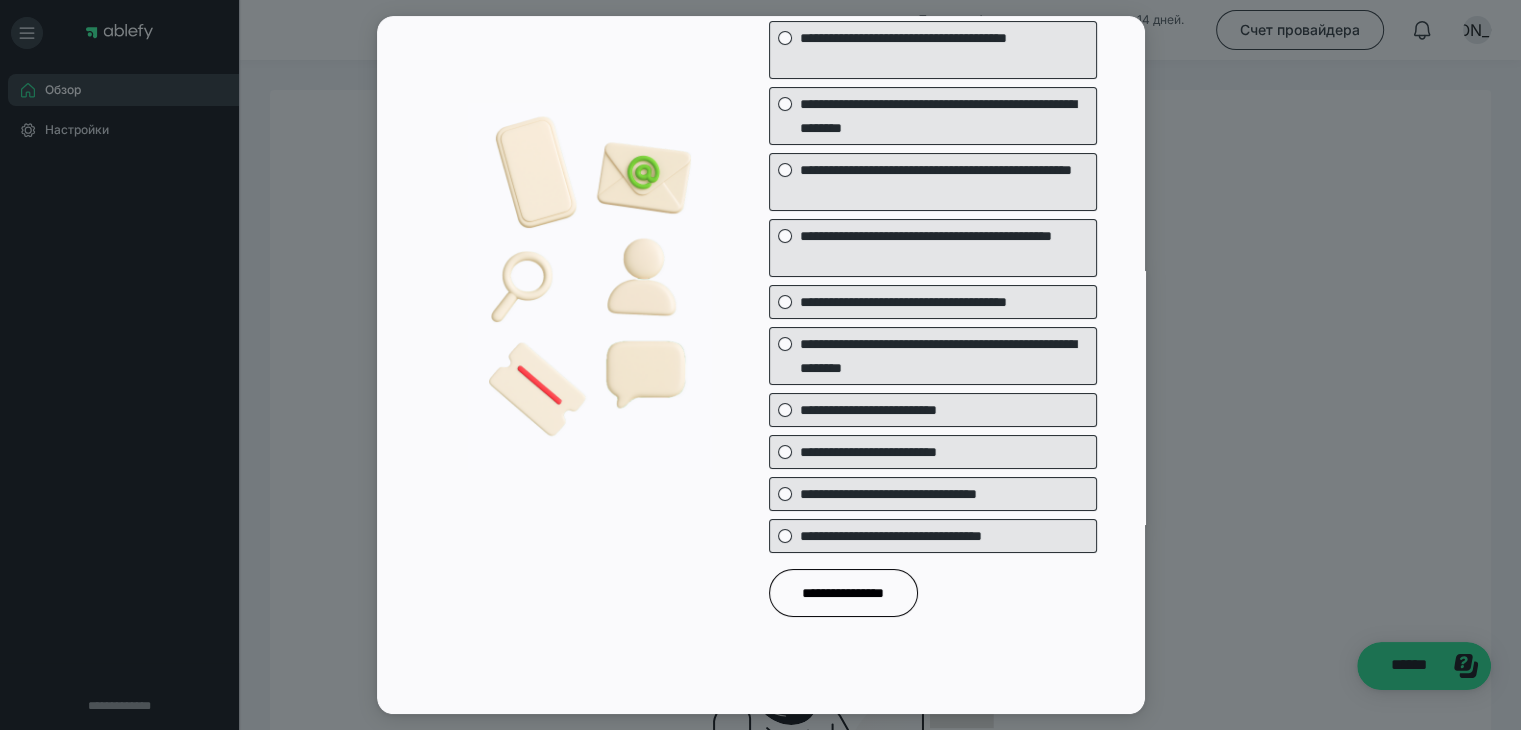 scroll, scrollTop: 136, scrollLeft: 0, axis: vertical 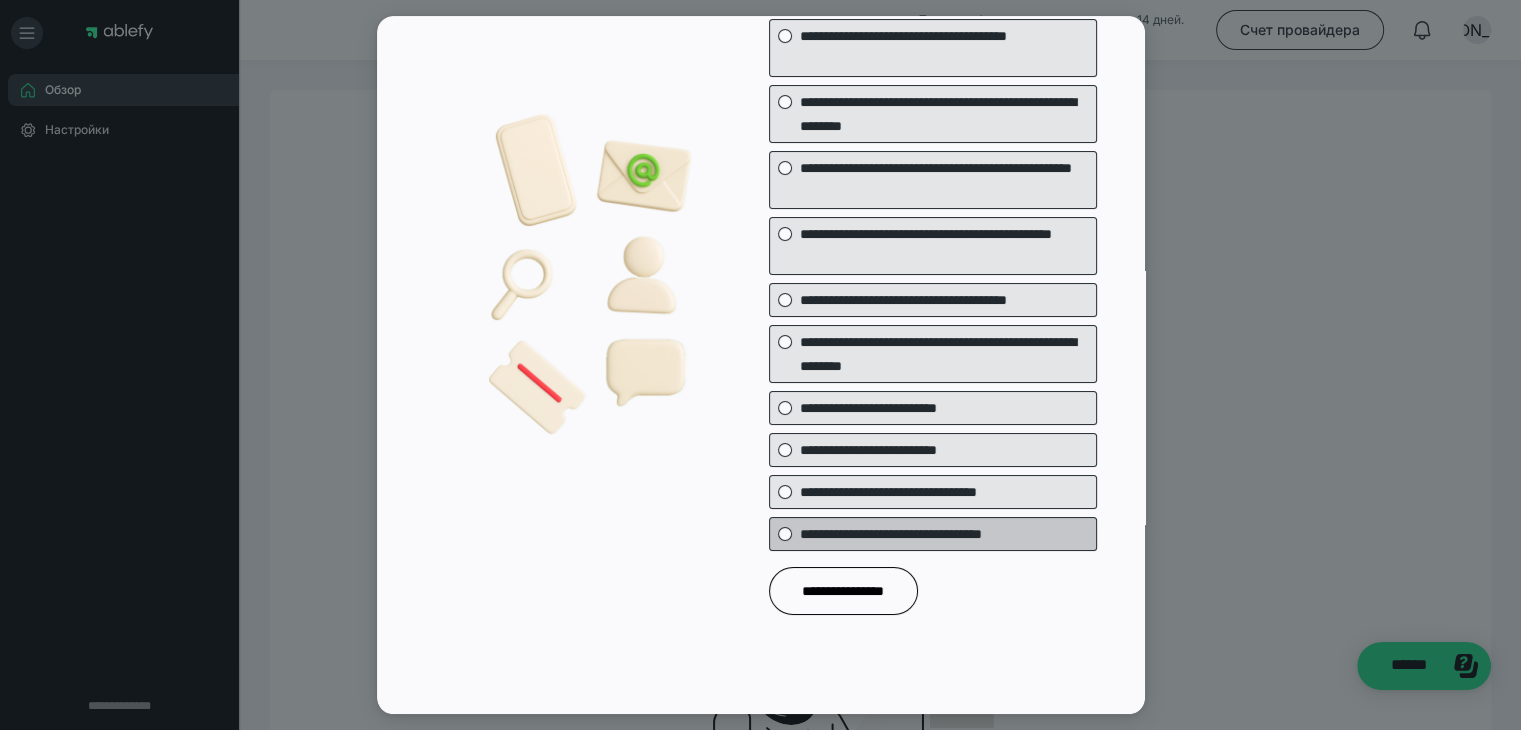 click at bounding box center (785, 534) 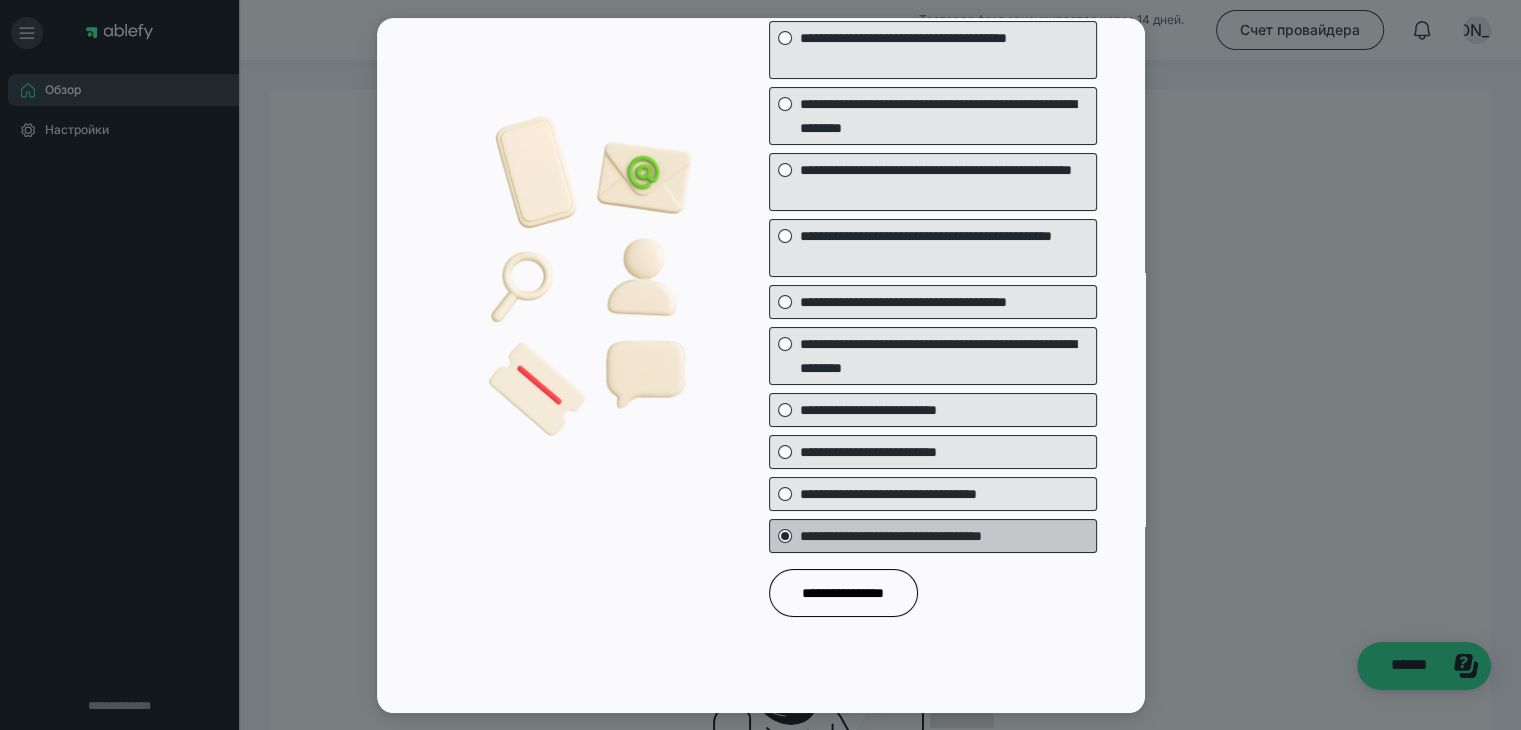 scroll, scrollTop: 0, scrollLeft: 0, axis: both 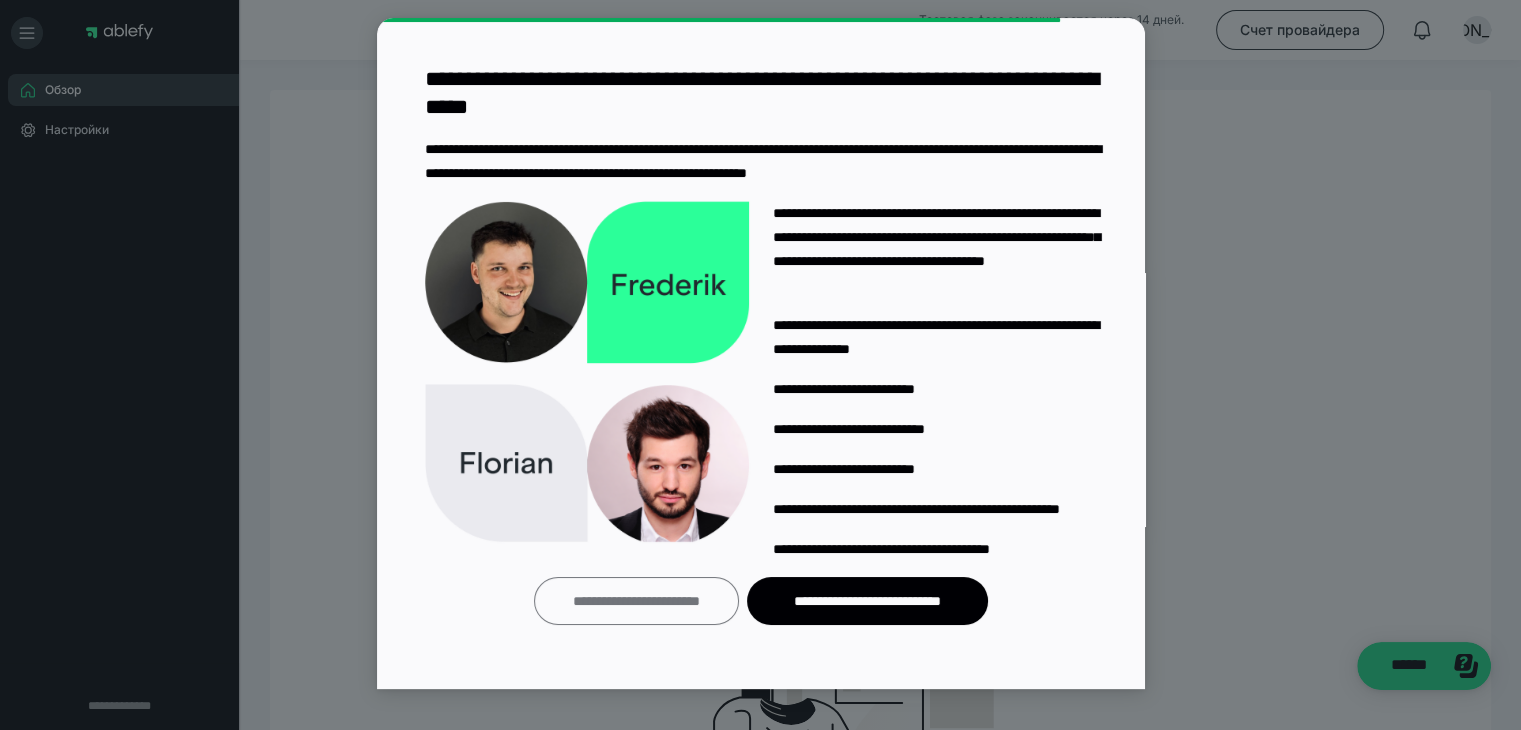 click on "**********" at bounding box center (636, 601) 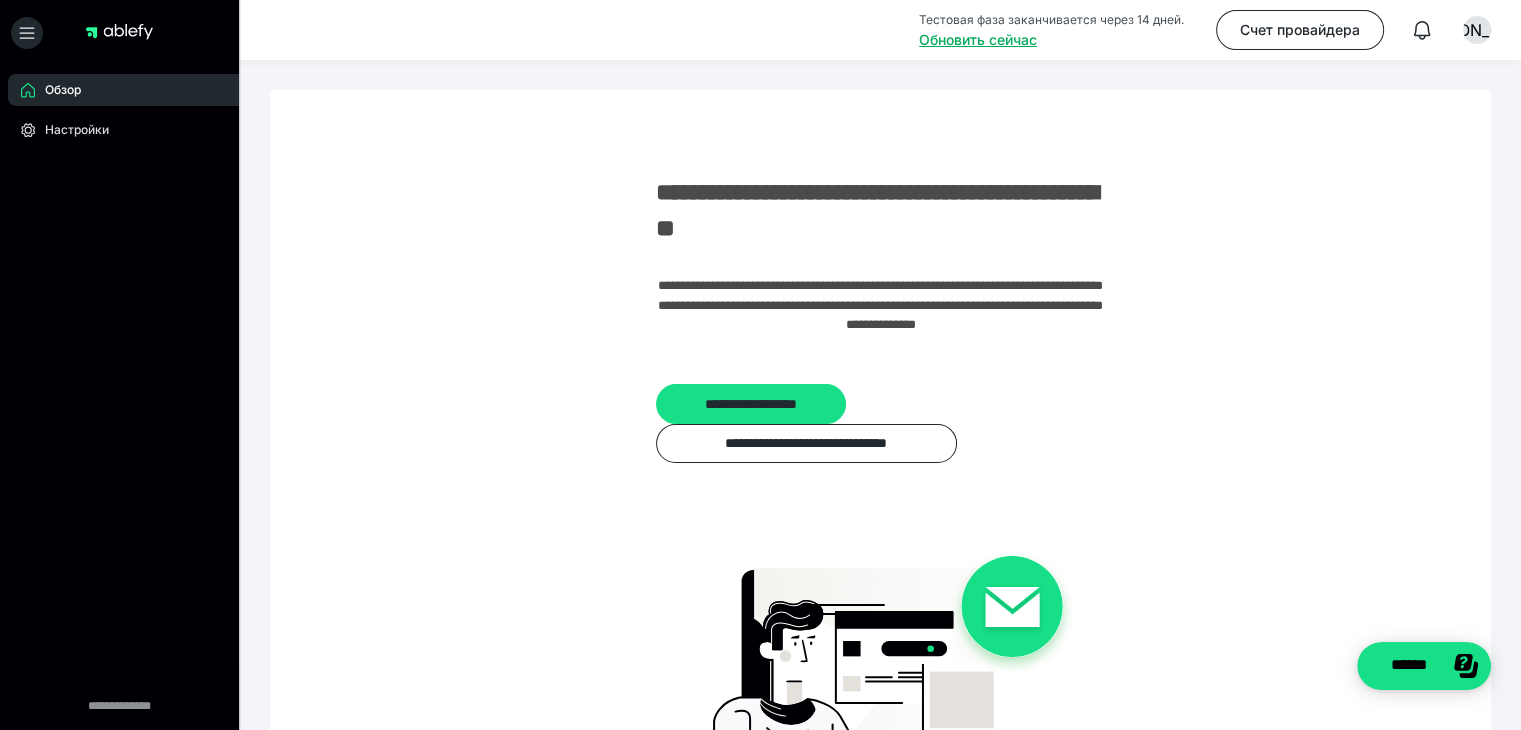 click on "**********" at bounding box center (880, 502) 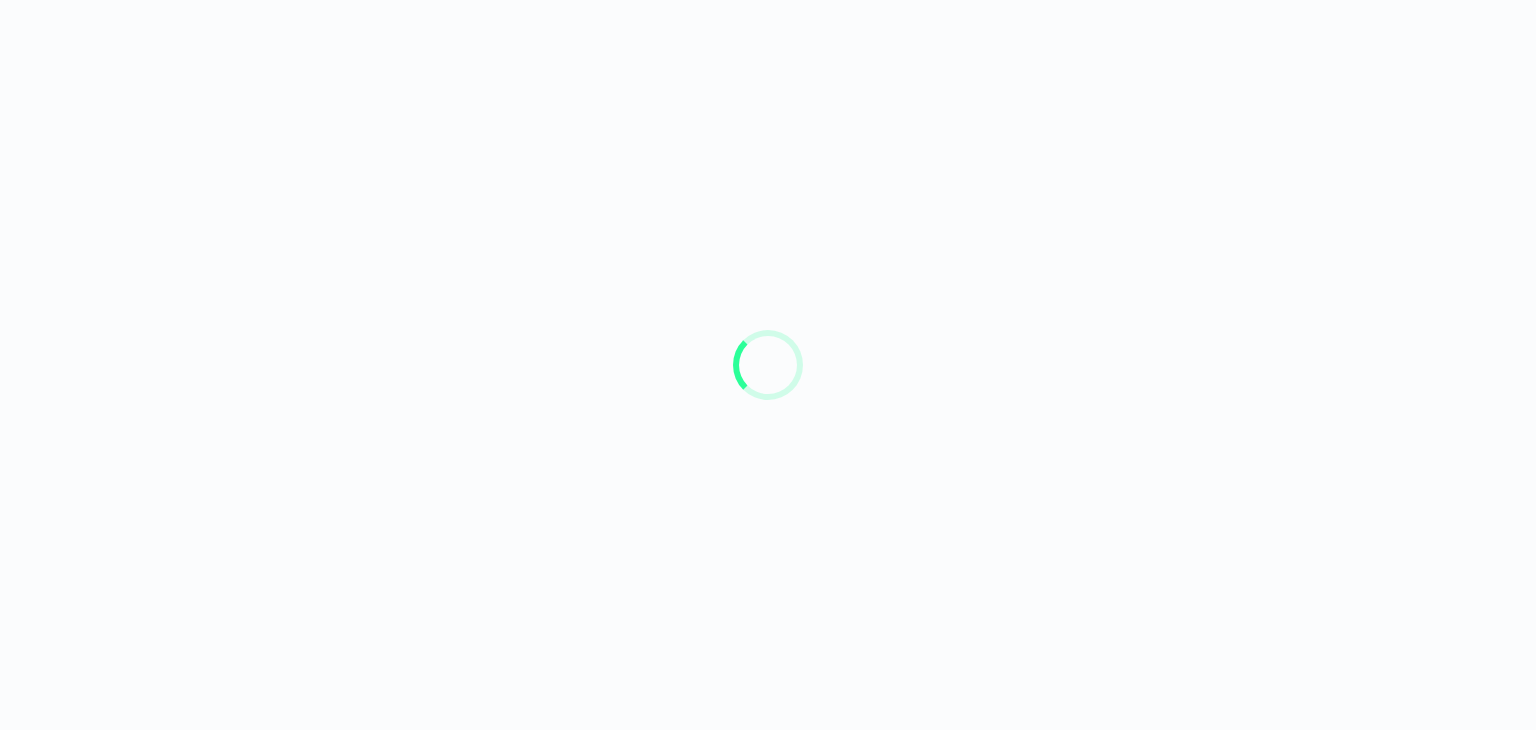 scroll, scrollTop: 0, scrollLeft: 0, axis: both 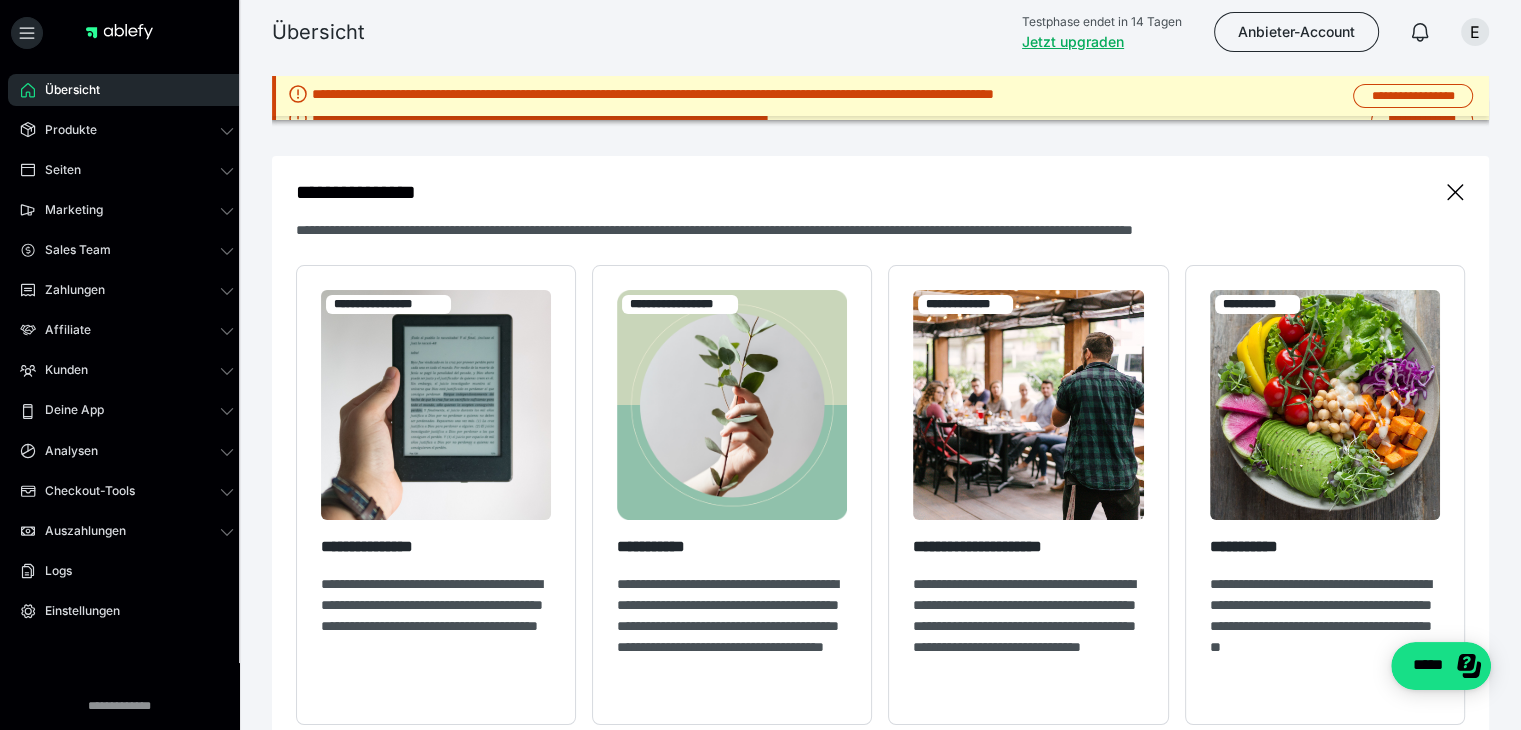 click 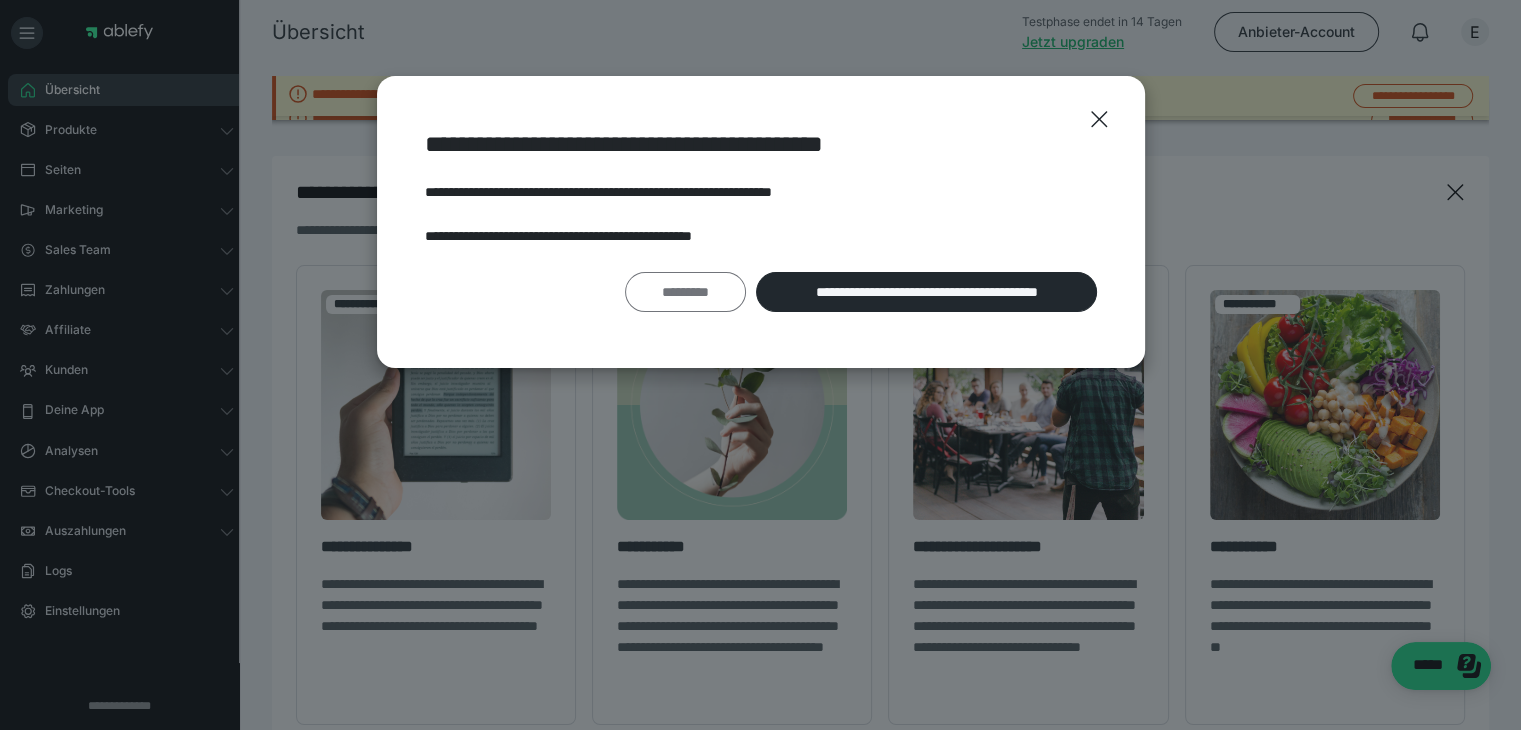 click on "*********" at bounding box center (685, 292) 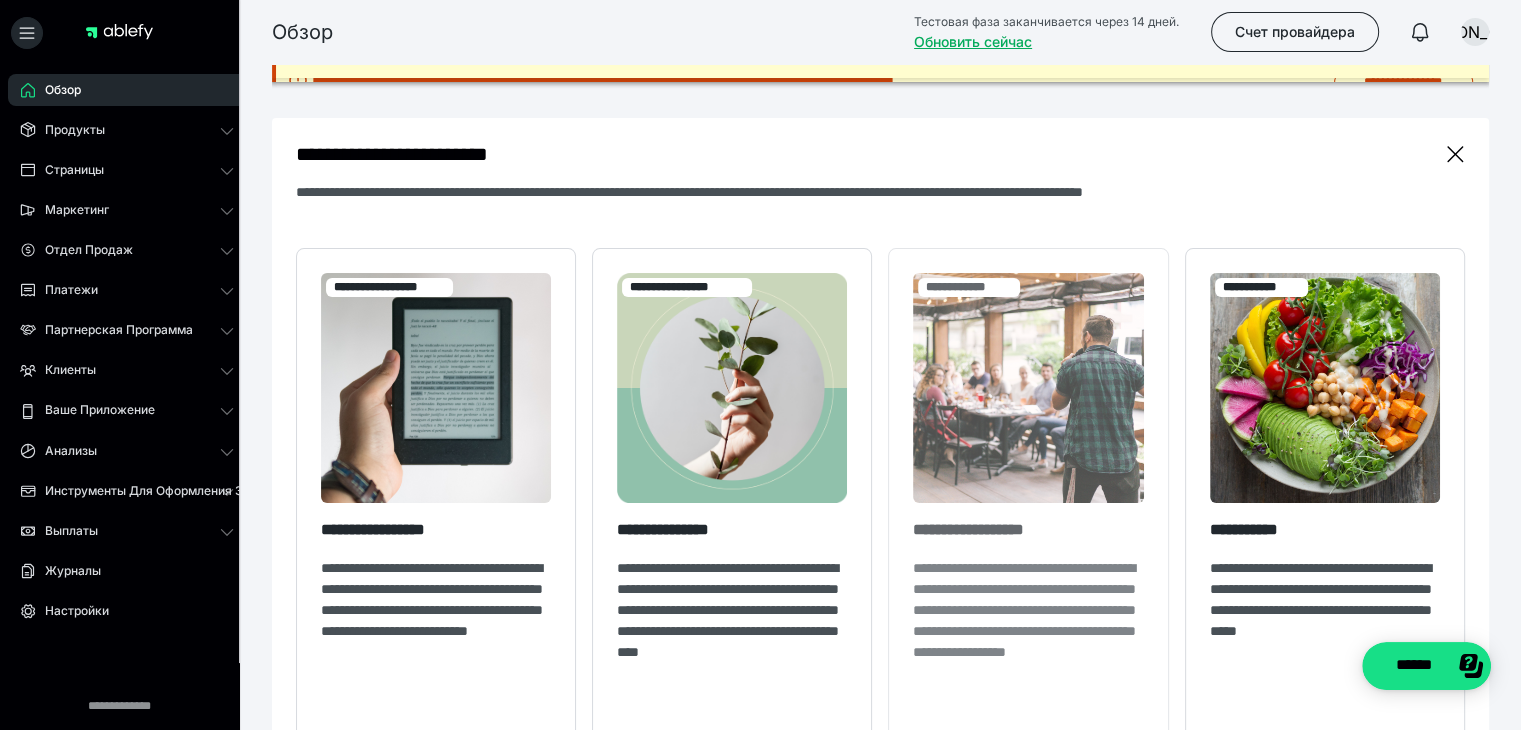 scroll, scrollTop: 100, scrollLeft: 0, axis: vertical 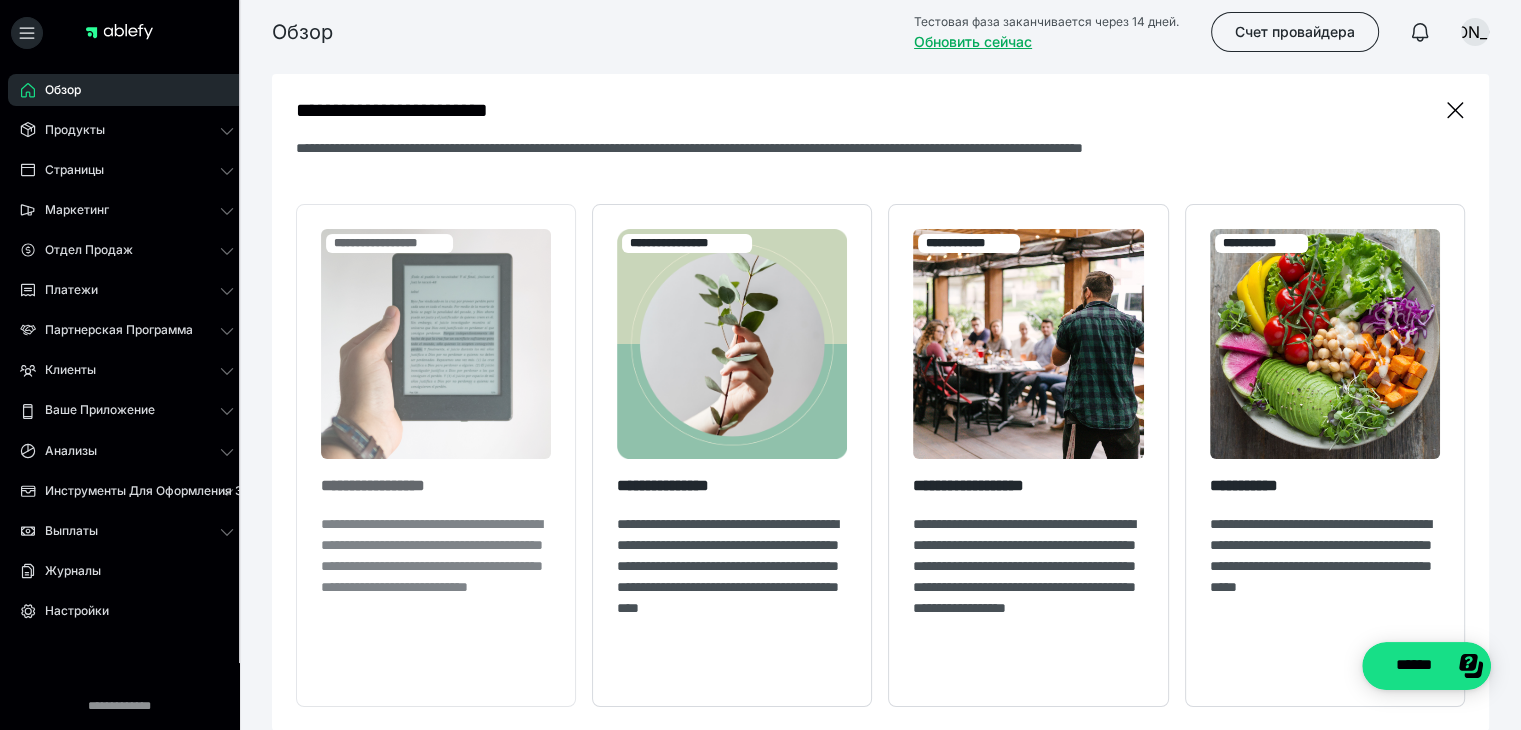click on "**********" at bounding box center [432, 555] 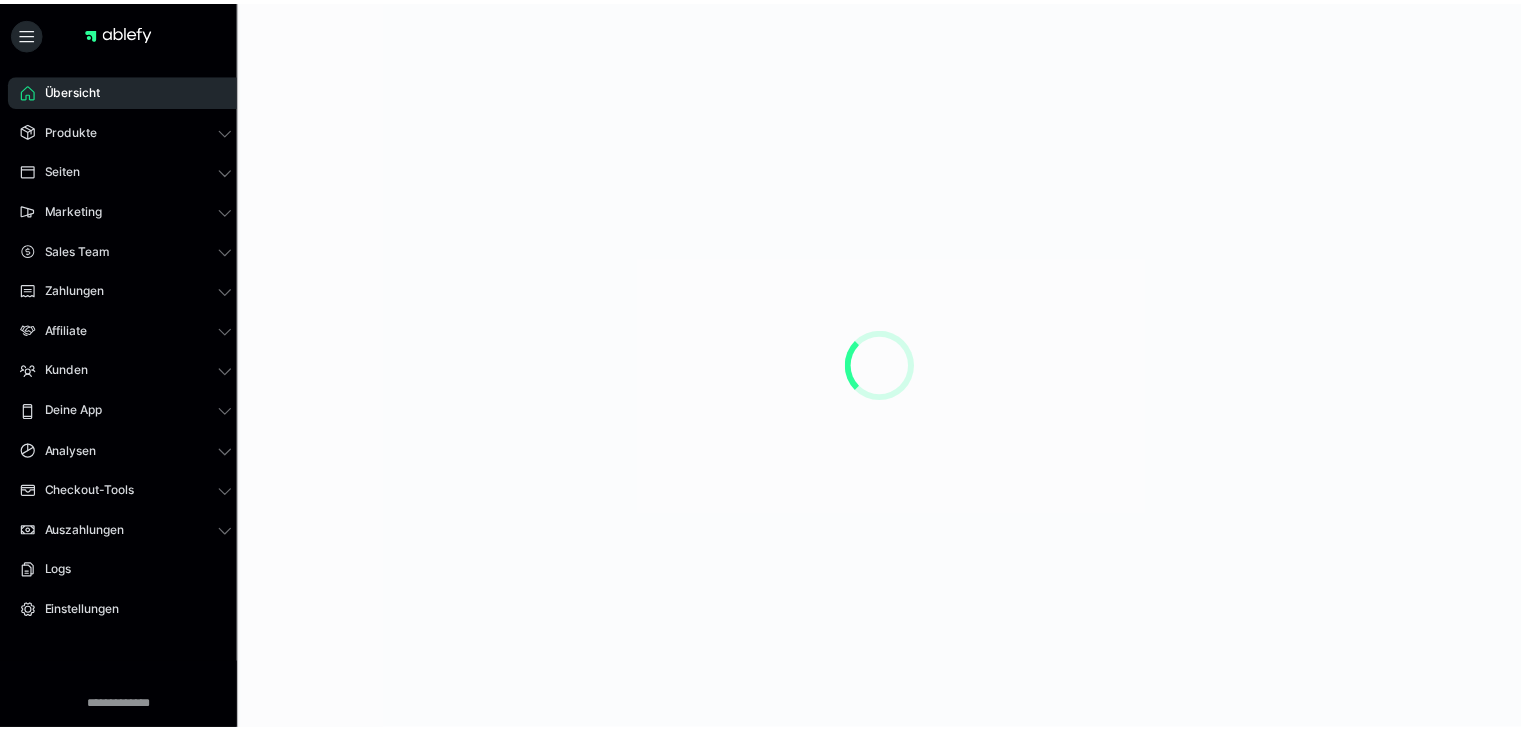 scroll, scrollTop: 0, scrollLeft: 0, axis: both 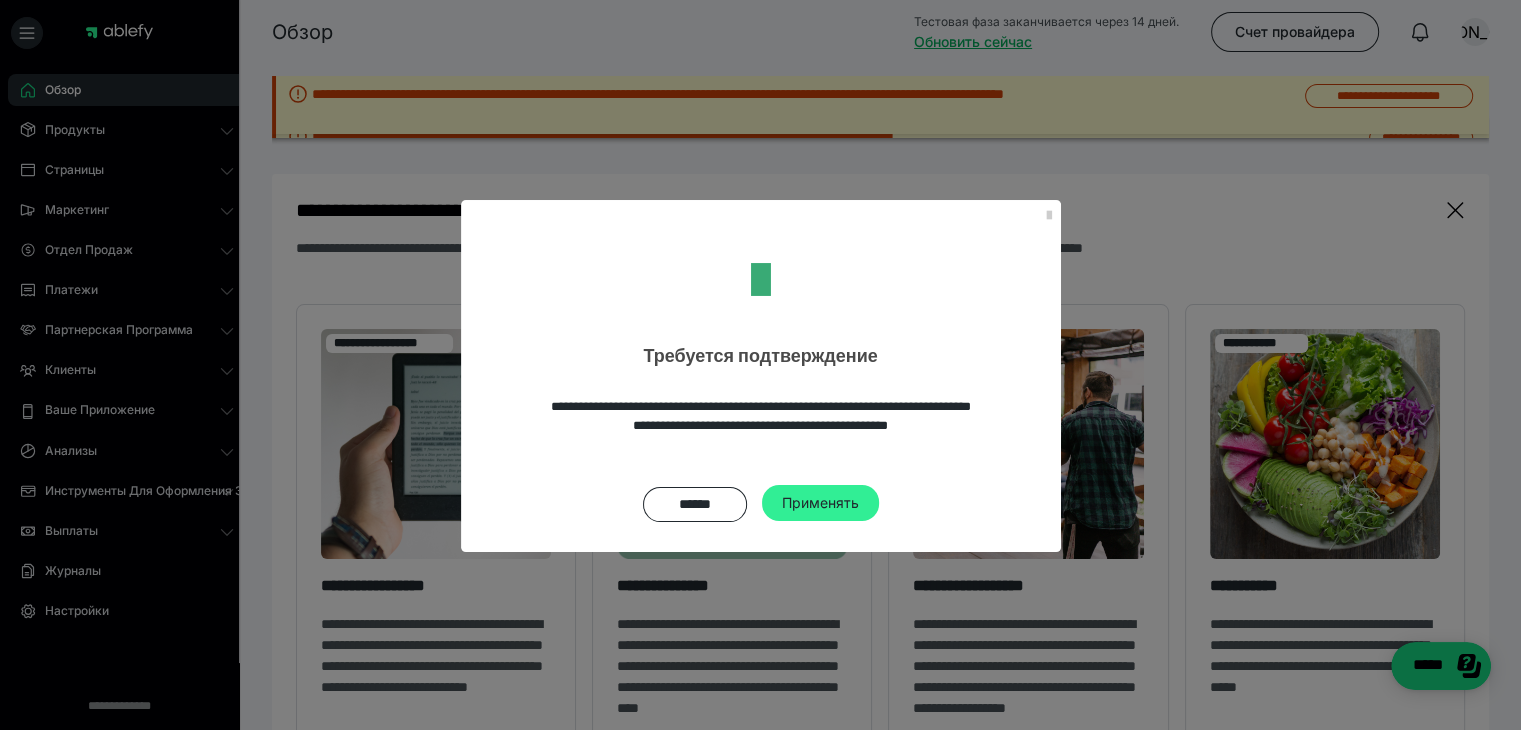 click on "Применять" at bounding box center (820, 502) 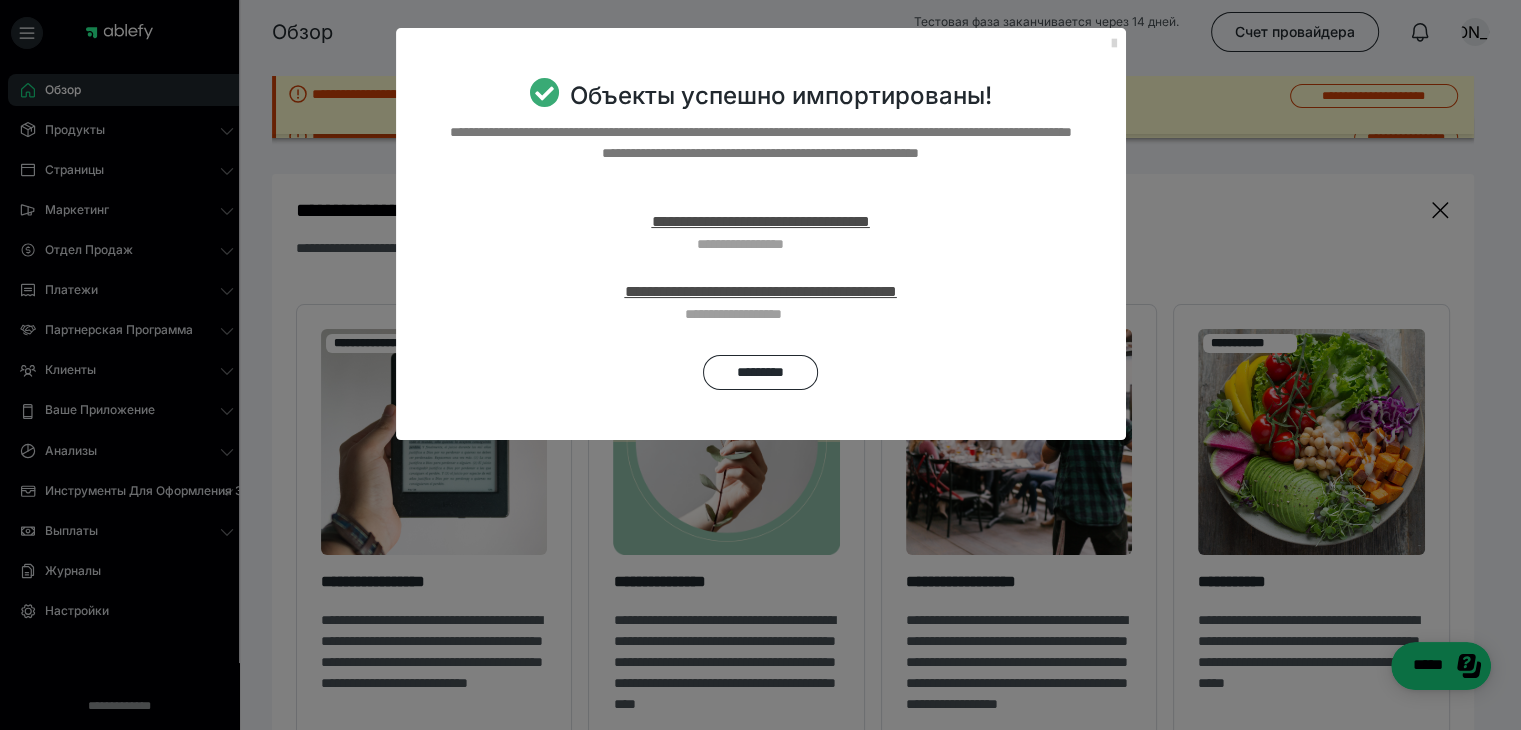 click at bounding box center (1114, 44) 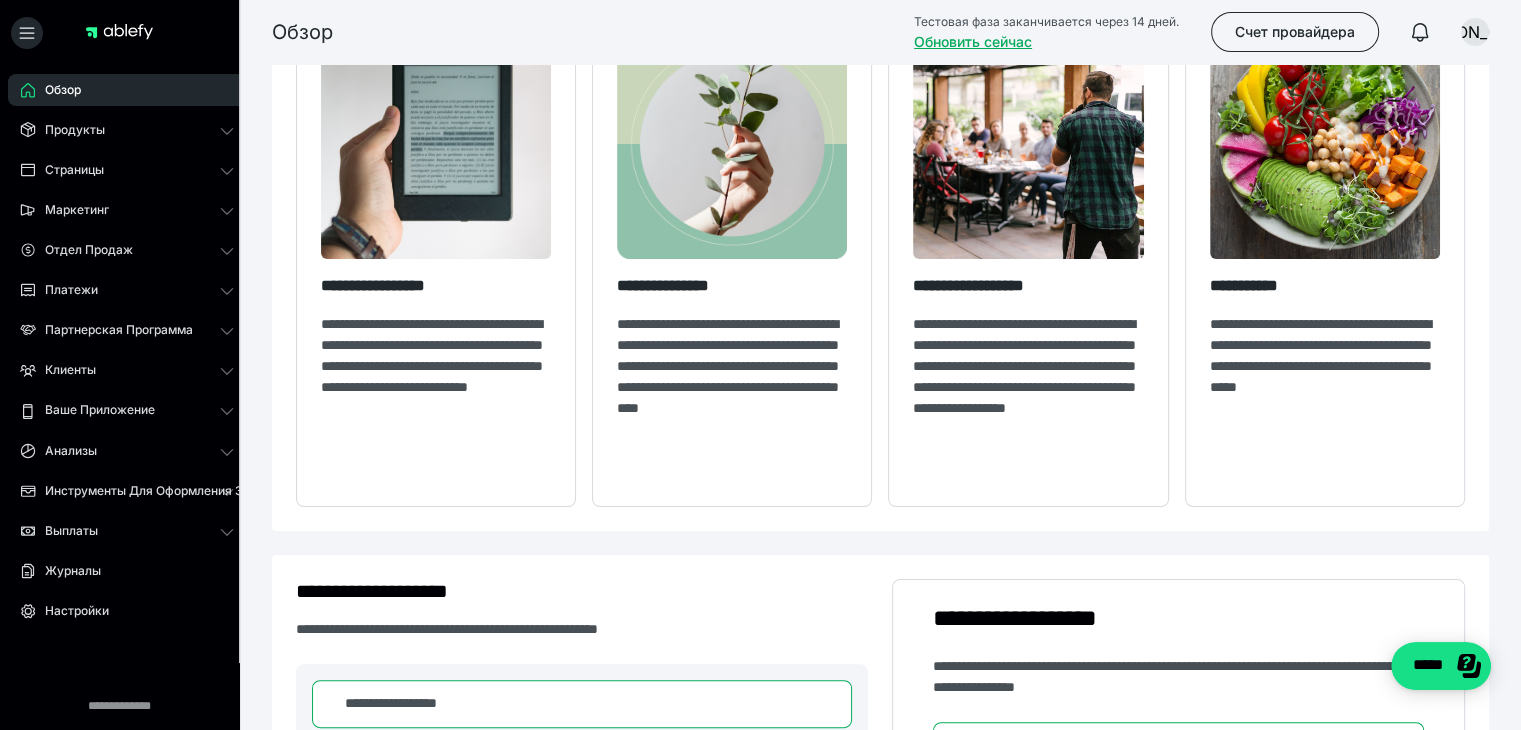 scroll, scrollTop: 600, scrollLeft: 0, axis: vertical 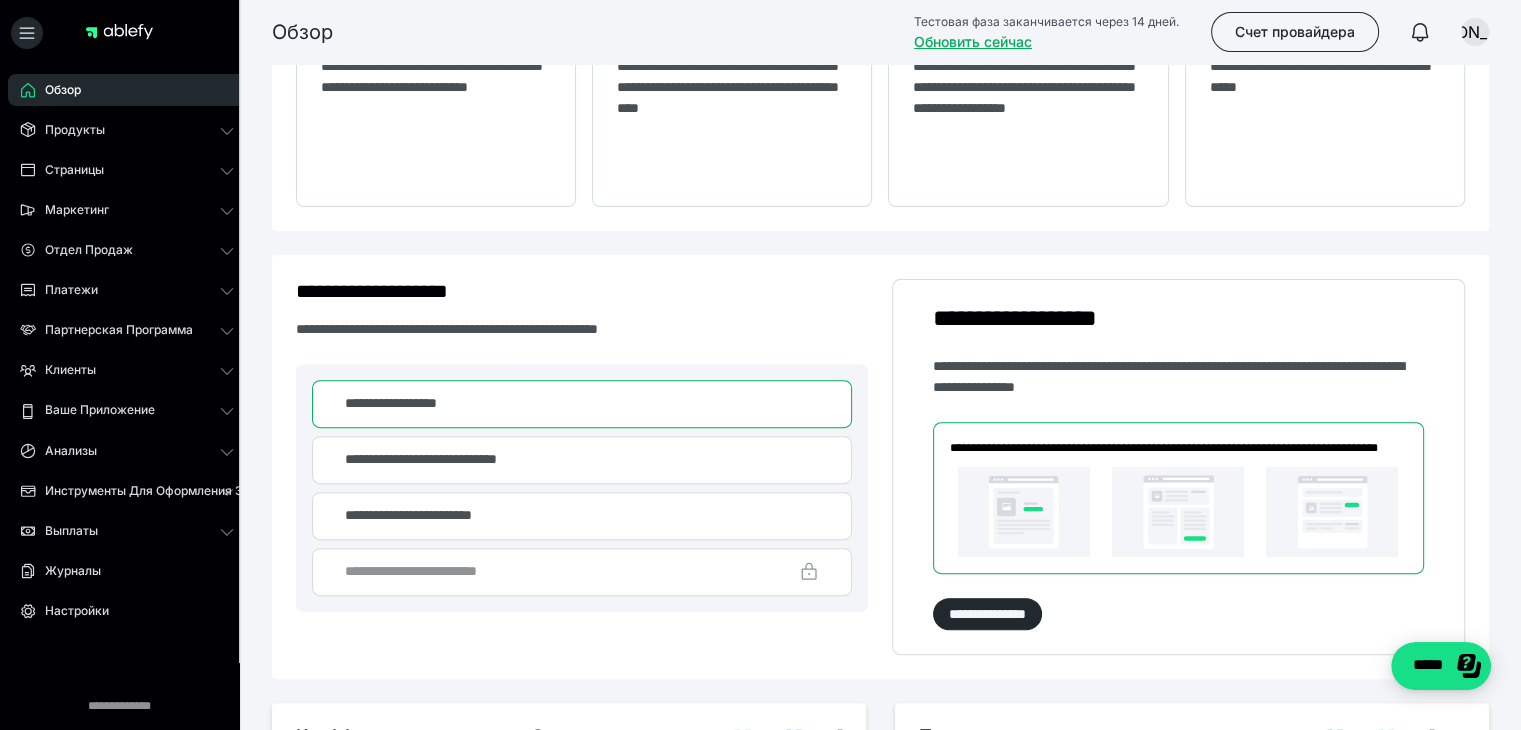 click on "**********" at bounding box center [880, 796] 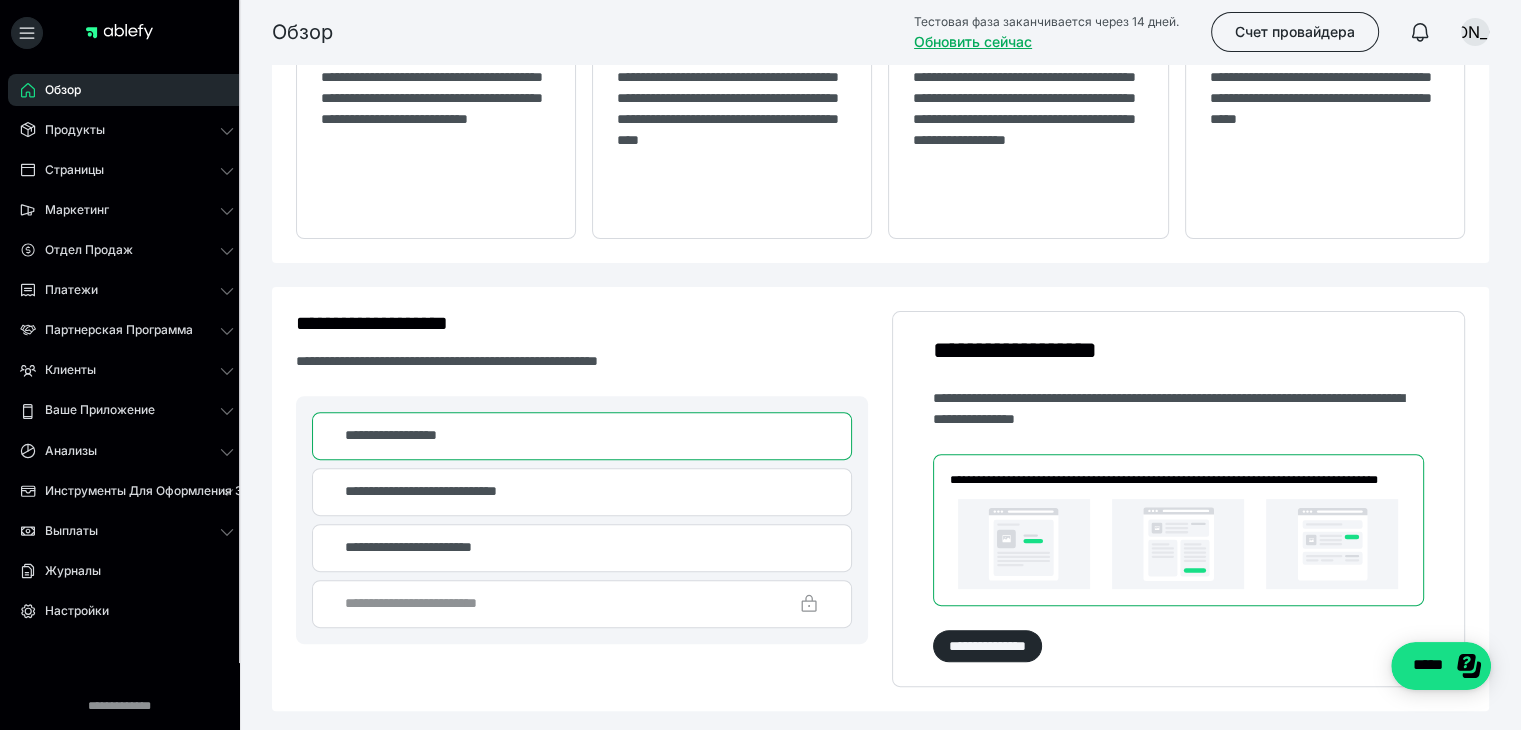 scroll, scrollTop: 700, scrollLeft: 0, axis: vertical 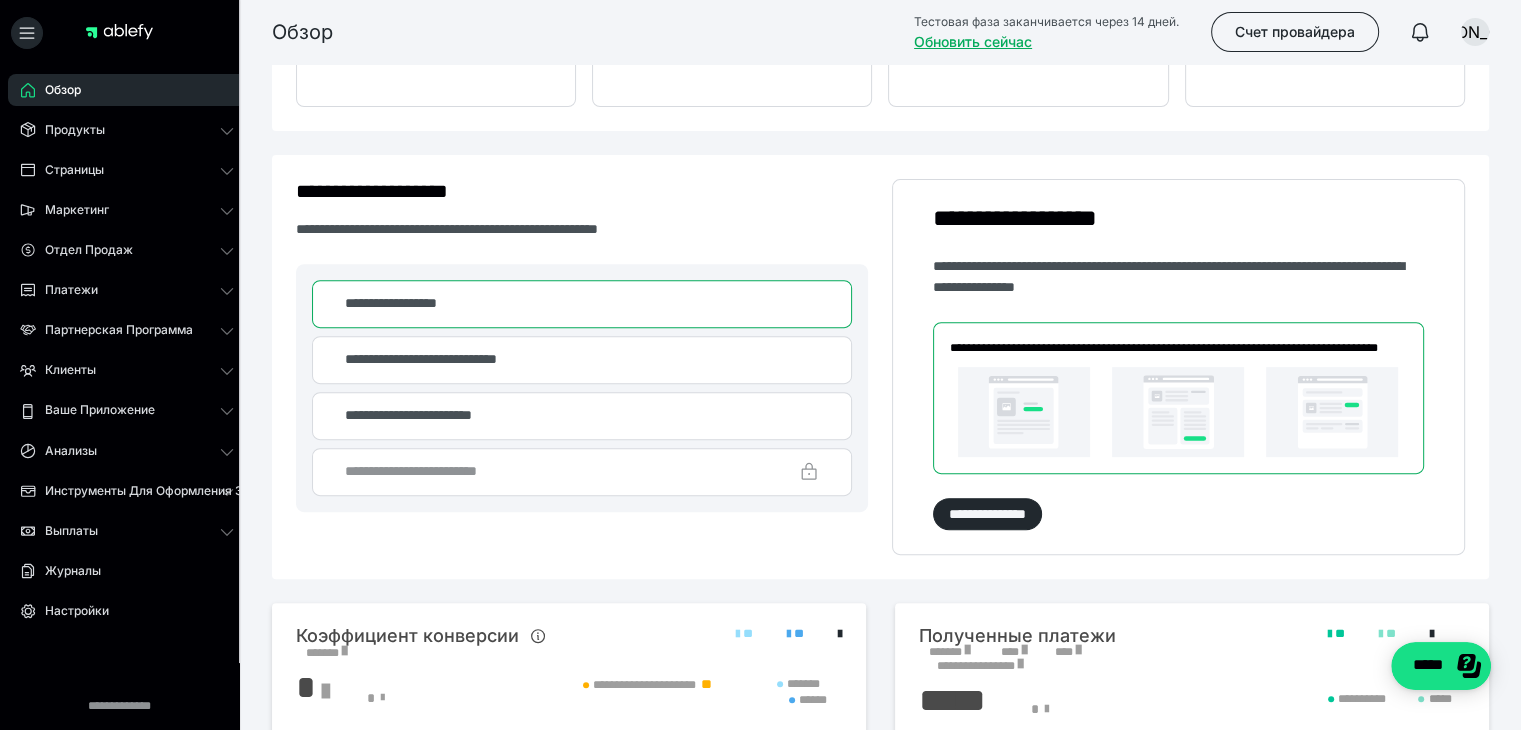 click on "**********" at bounding box center (408, 415) 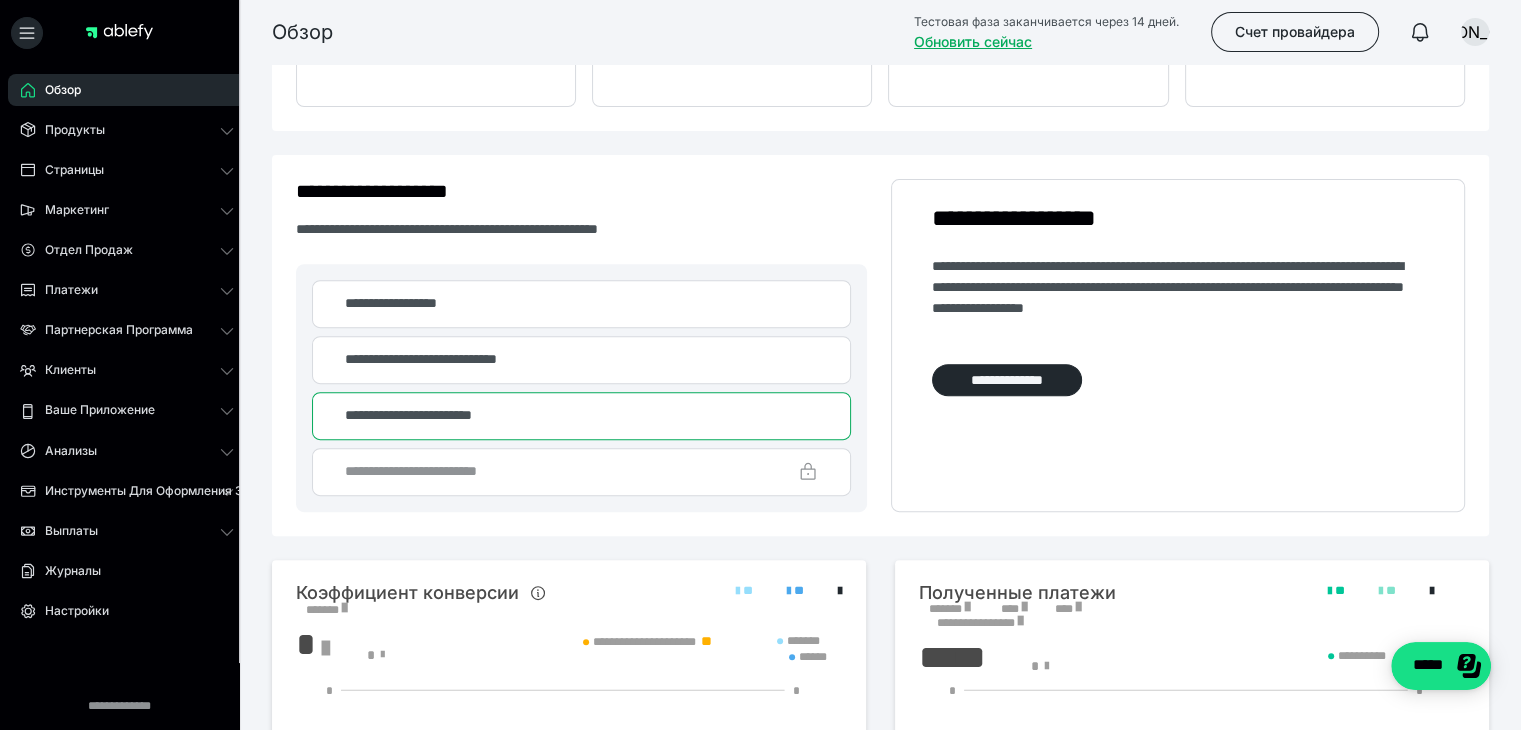 click on "**********" at bounding box center (421, 359) 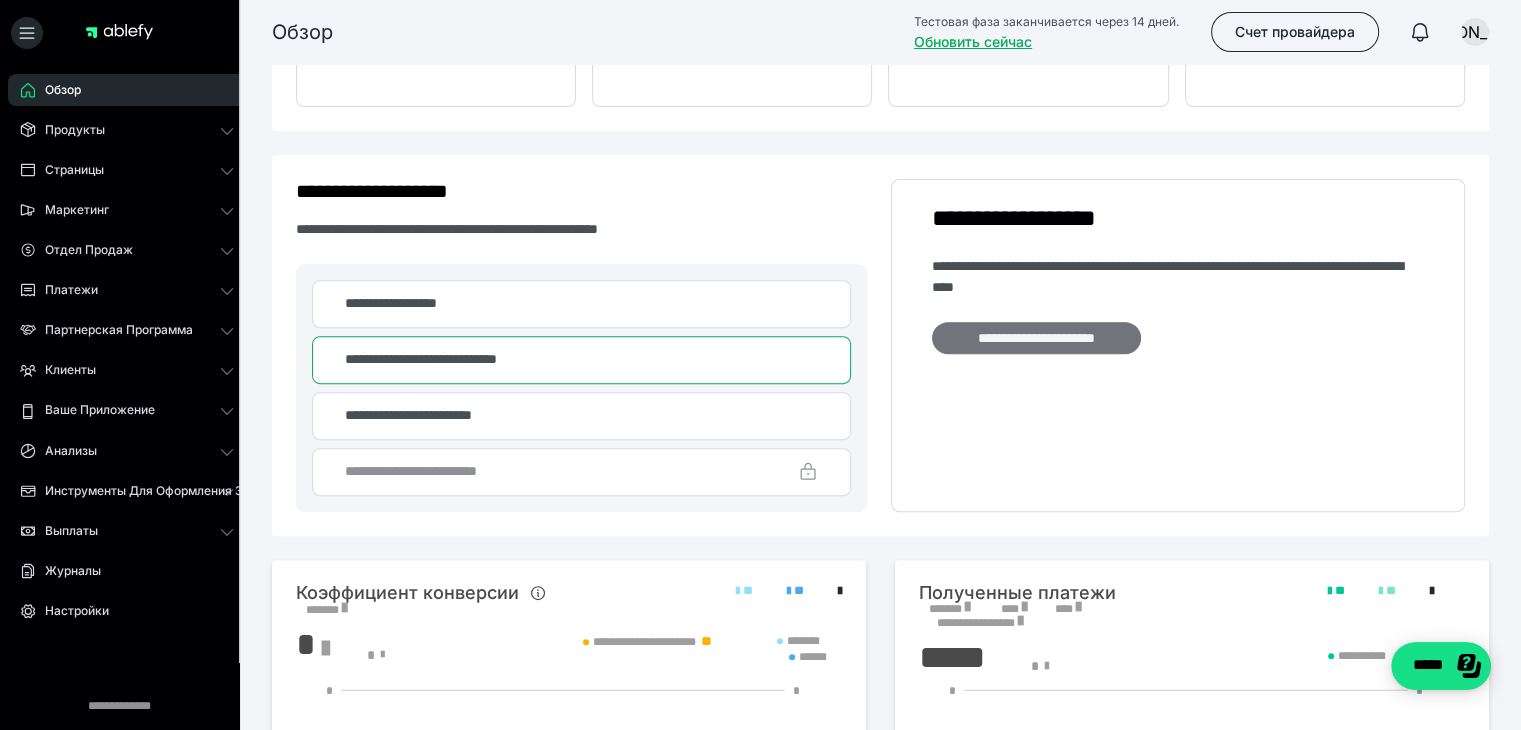click on "**********" at bounding box center [1036, 338] 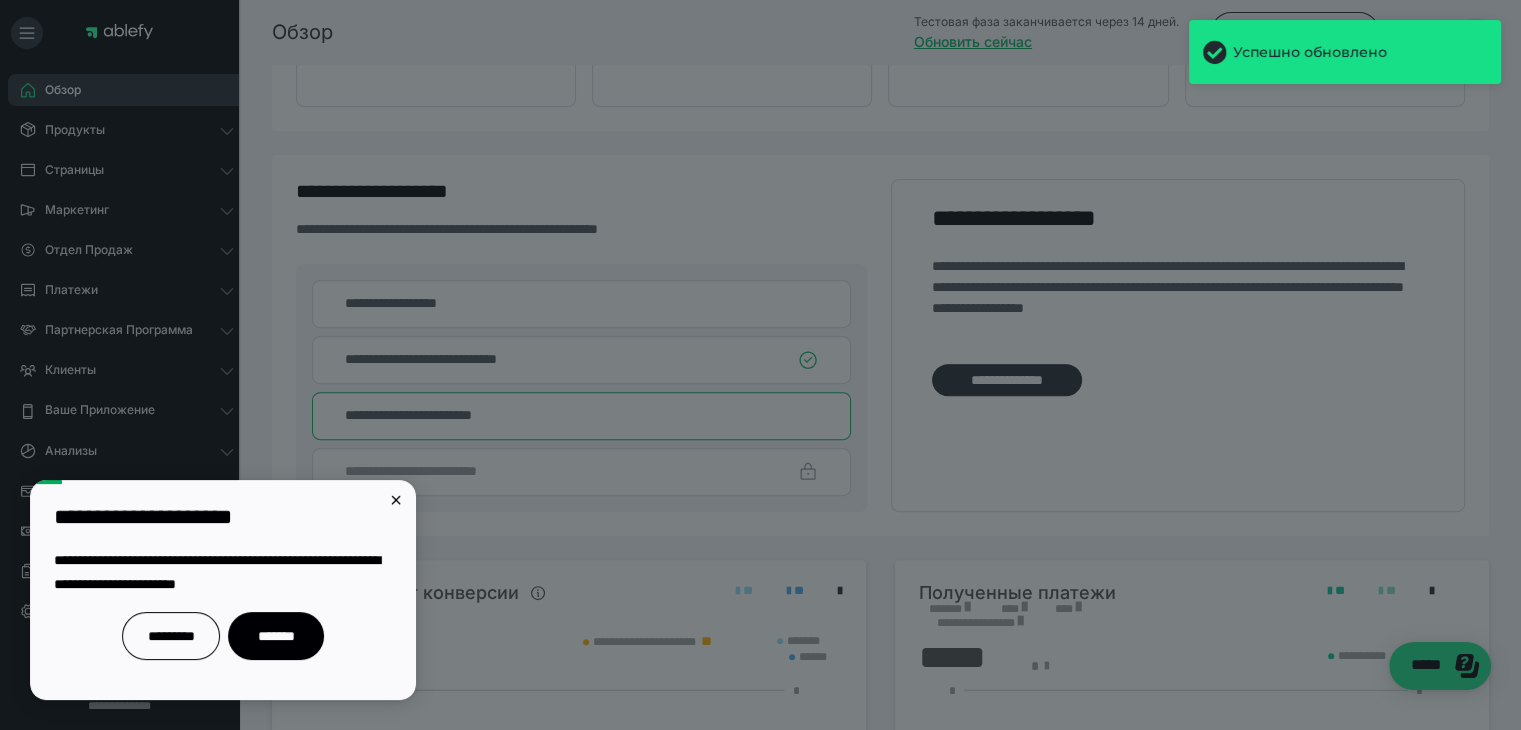 scroll, scrollTop: 0, scrollLeft: 0, axis: both 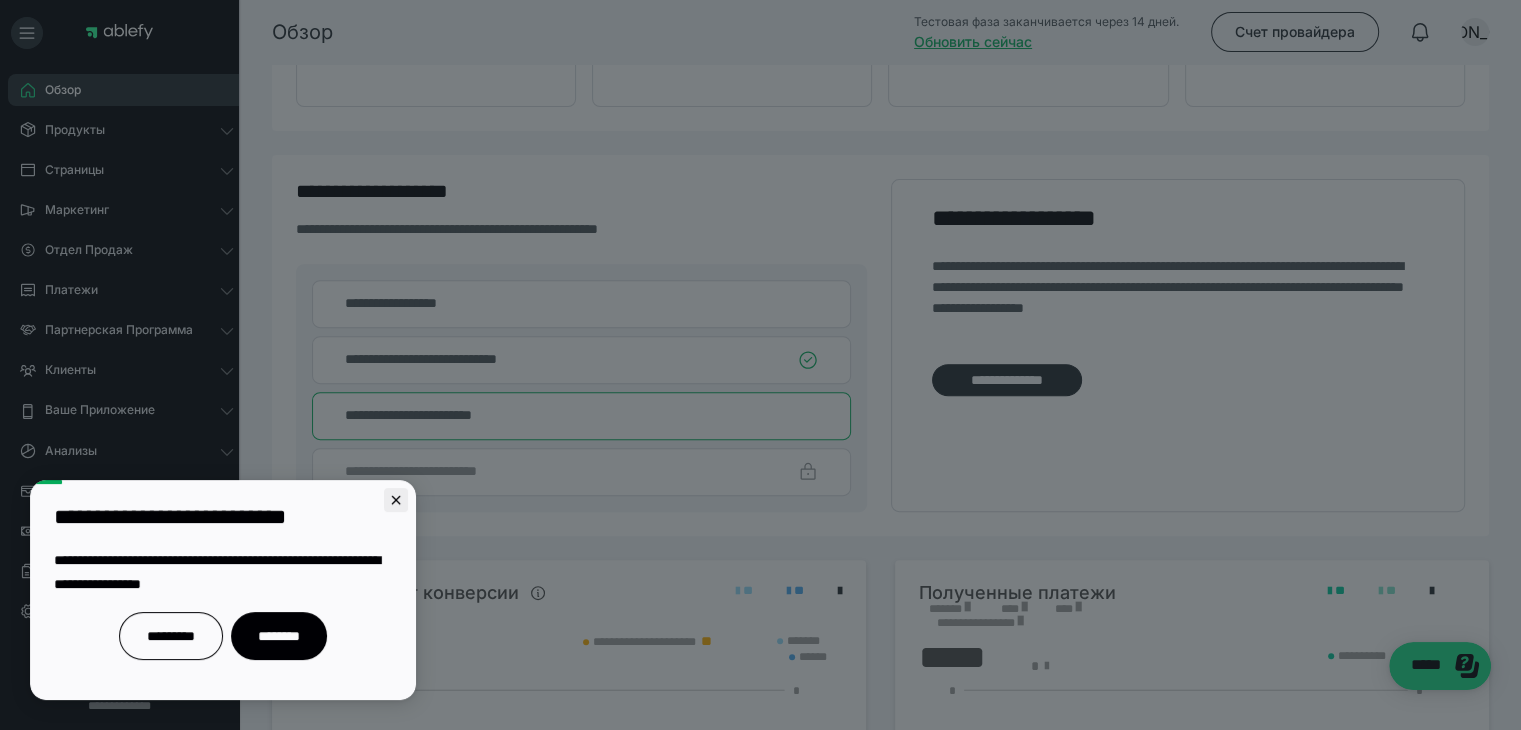 click 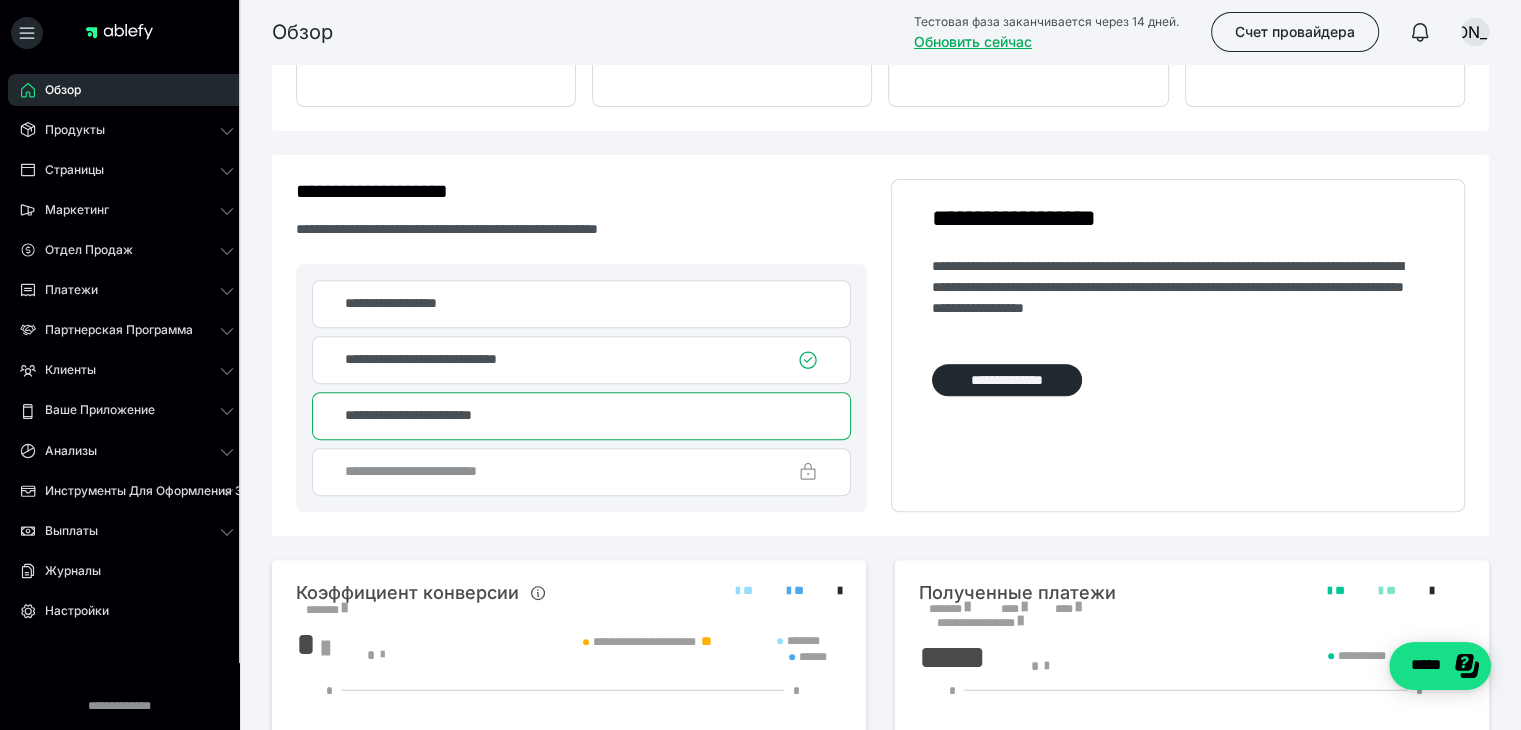 click on "**********" at bounding box center [880, 345] 